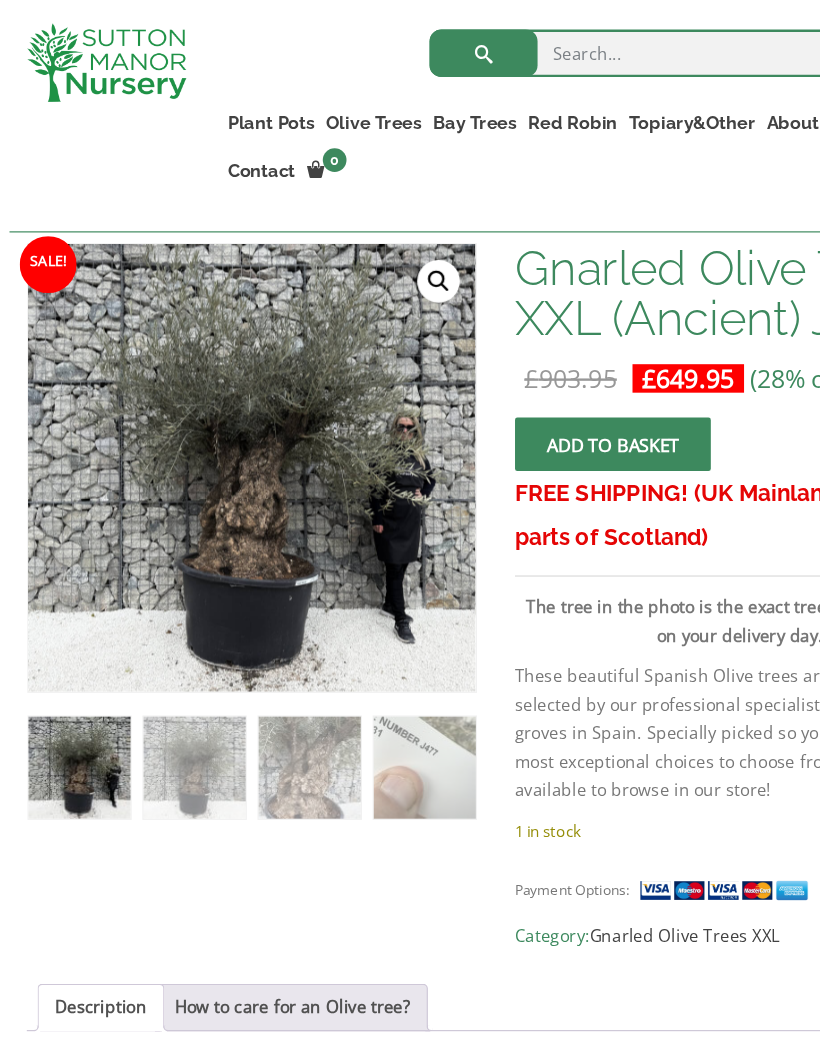 scroll, scrollTop: 332, scrollLeft: 0, axis: vertical 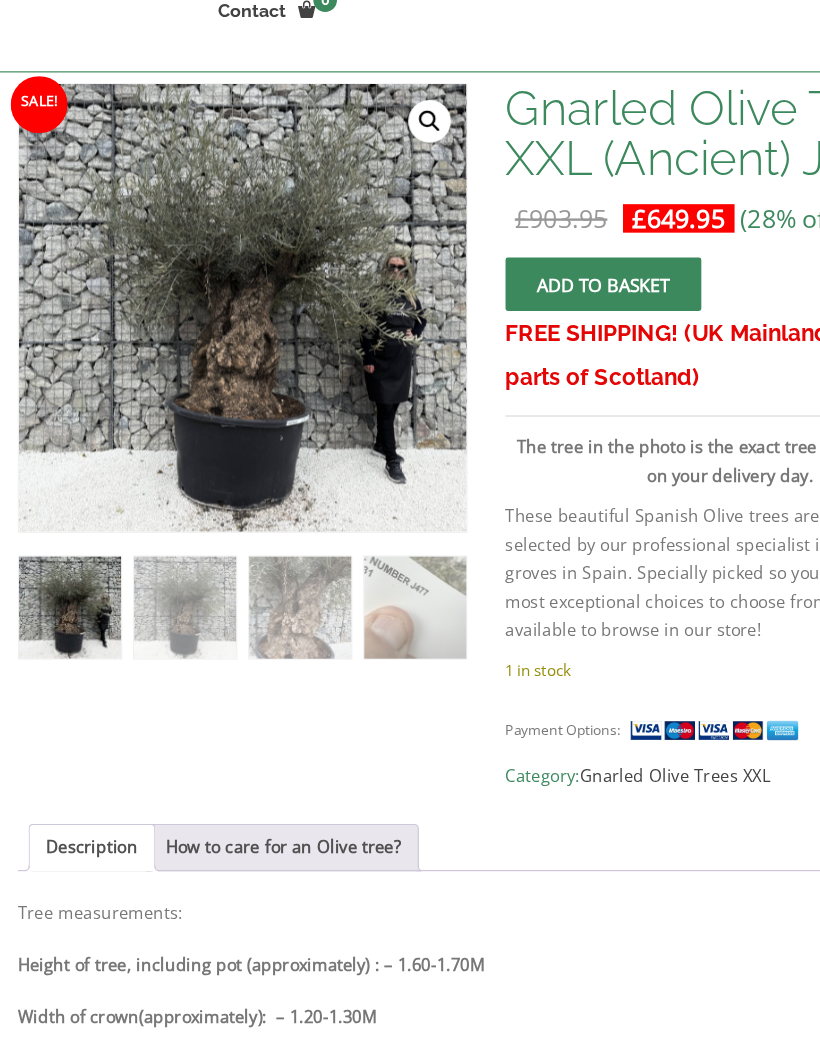 click on "Add to basket" at bounding box center (508, 374) 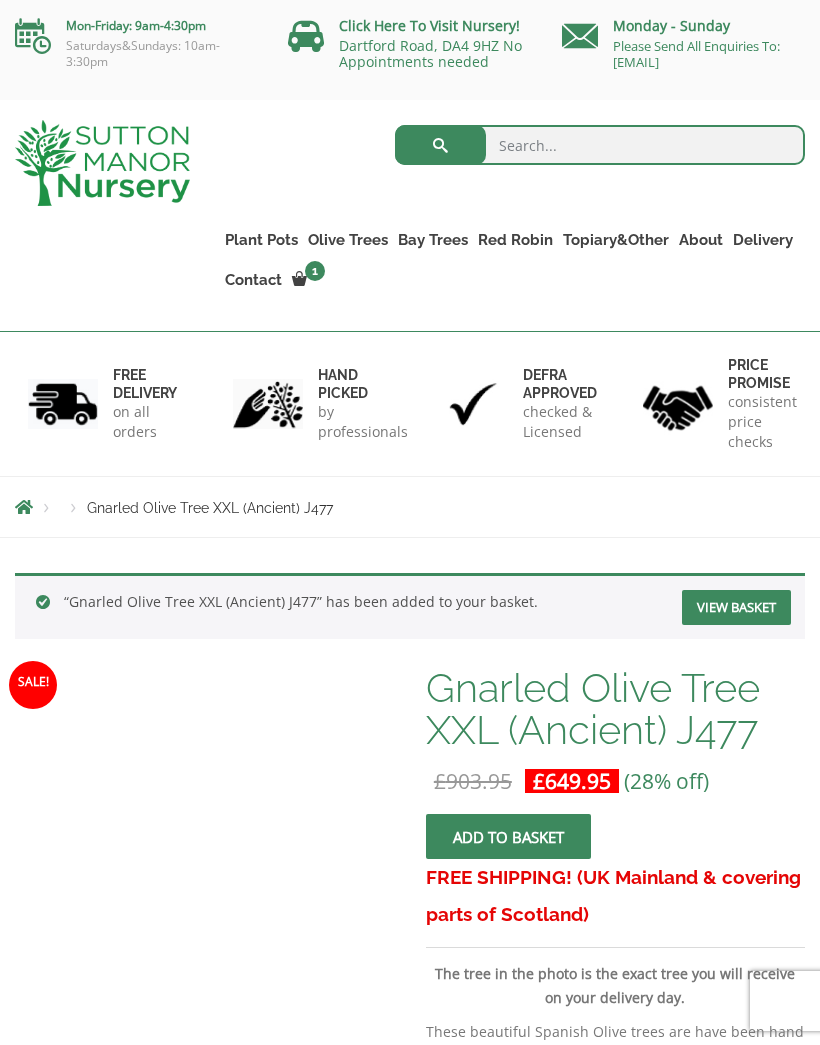 scroll, scrollTop: 0, scrollLeft: 0, axis: both 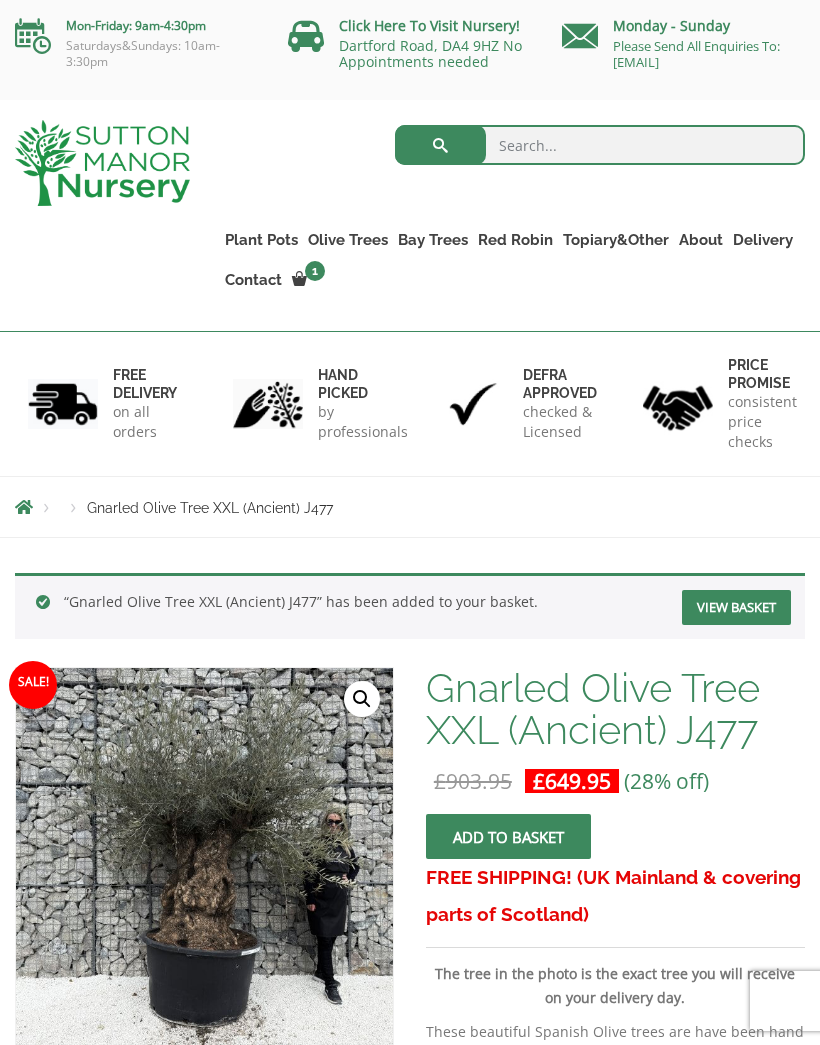 click on "View basket" at bounding box center [736, 607] 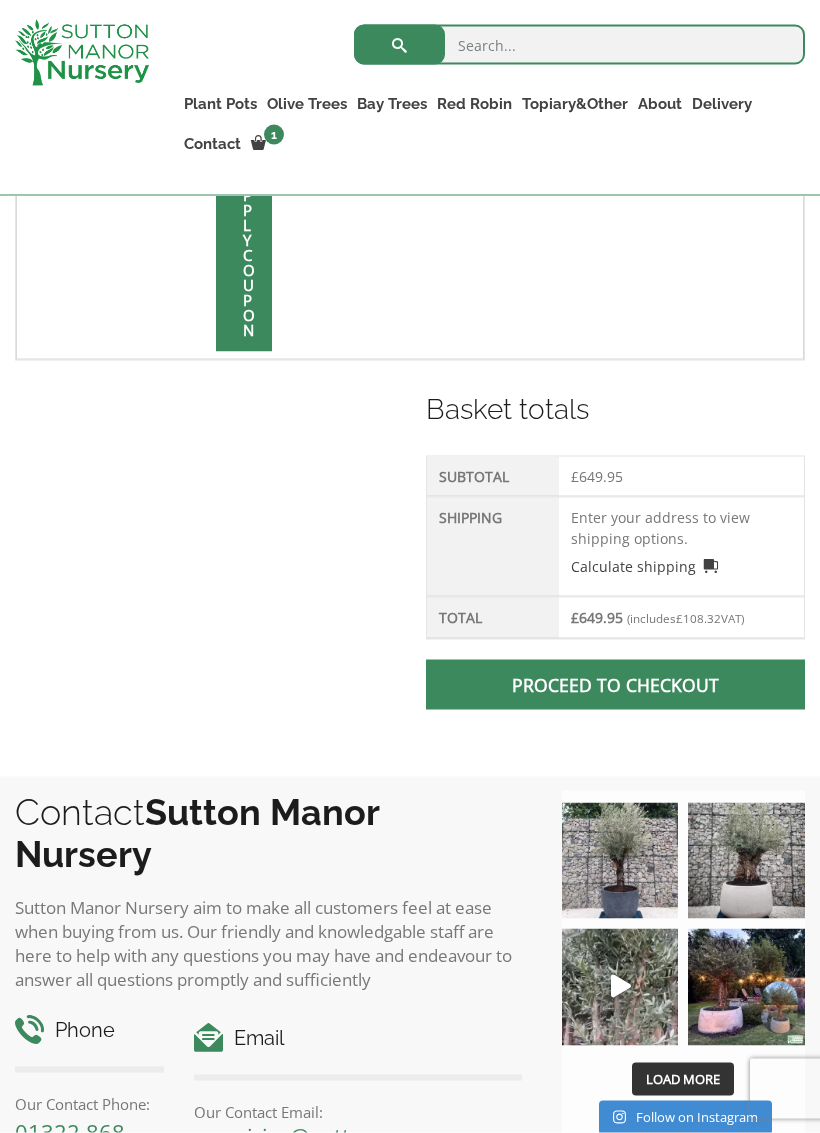 scroll, scrollTop: 686, scrollLeft: 0, axis: vertical 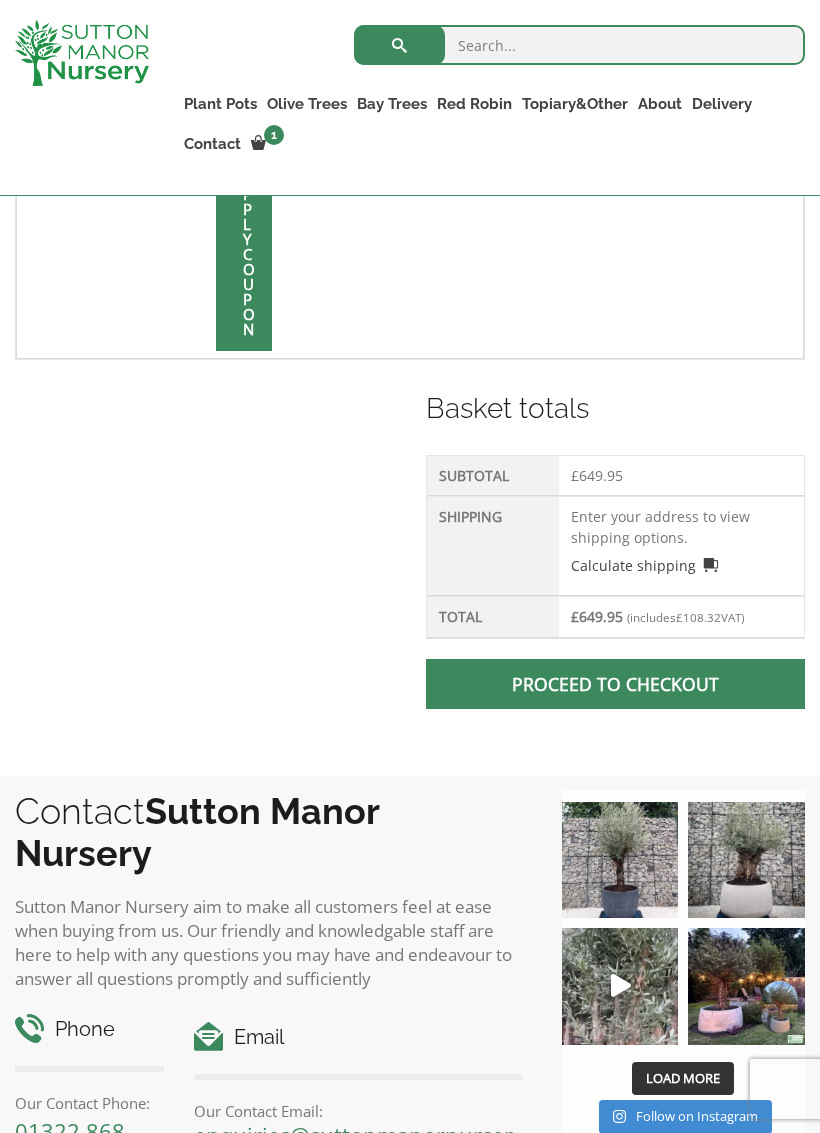 click on "Proceed to checkout" at bounding box center (615, 684) 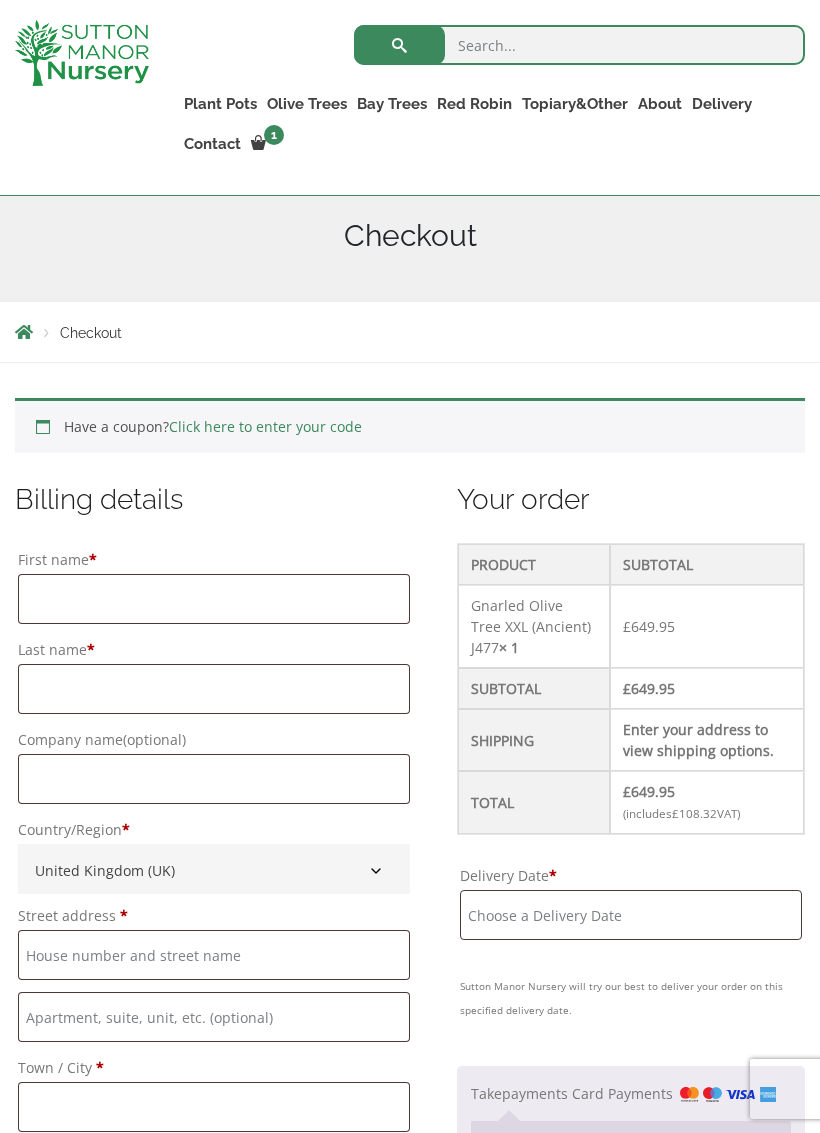 scroll, scrollTop: 265, scrollLeft: 0, axis: vertical 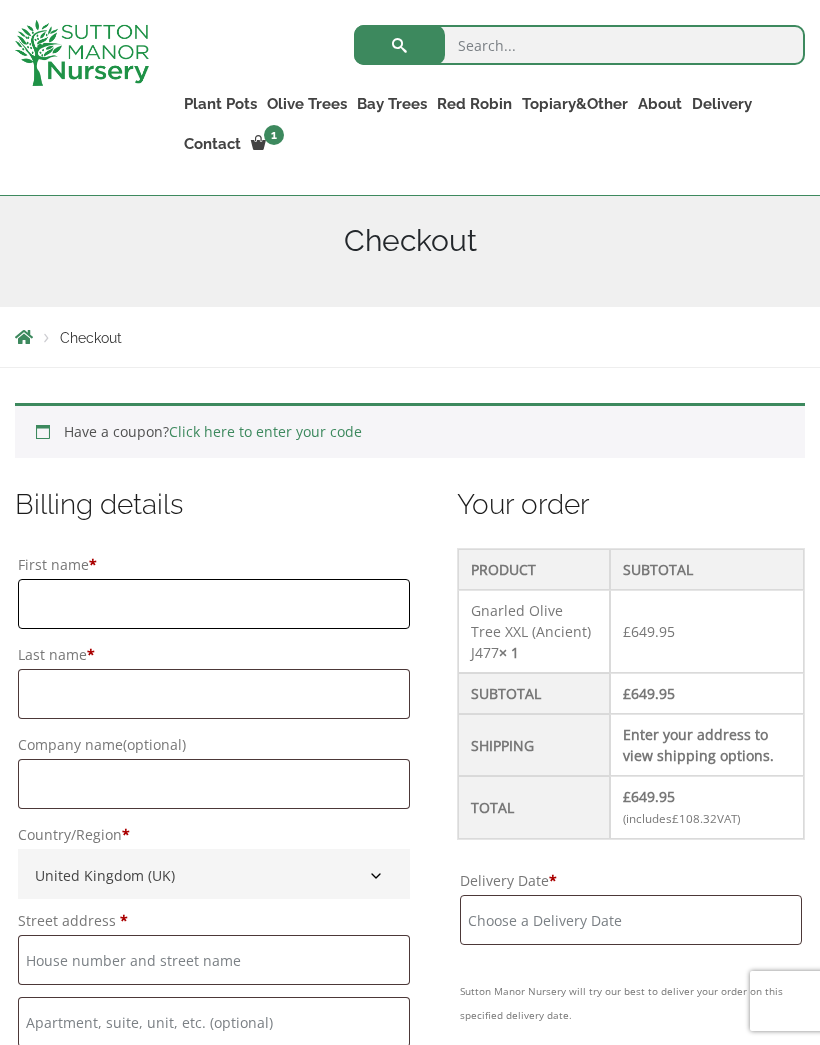 click on "First name  *" at bounding box center [214, 604] 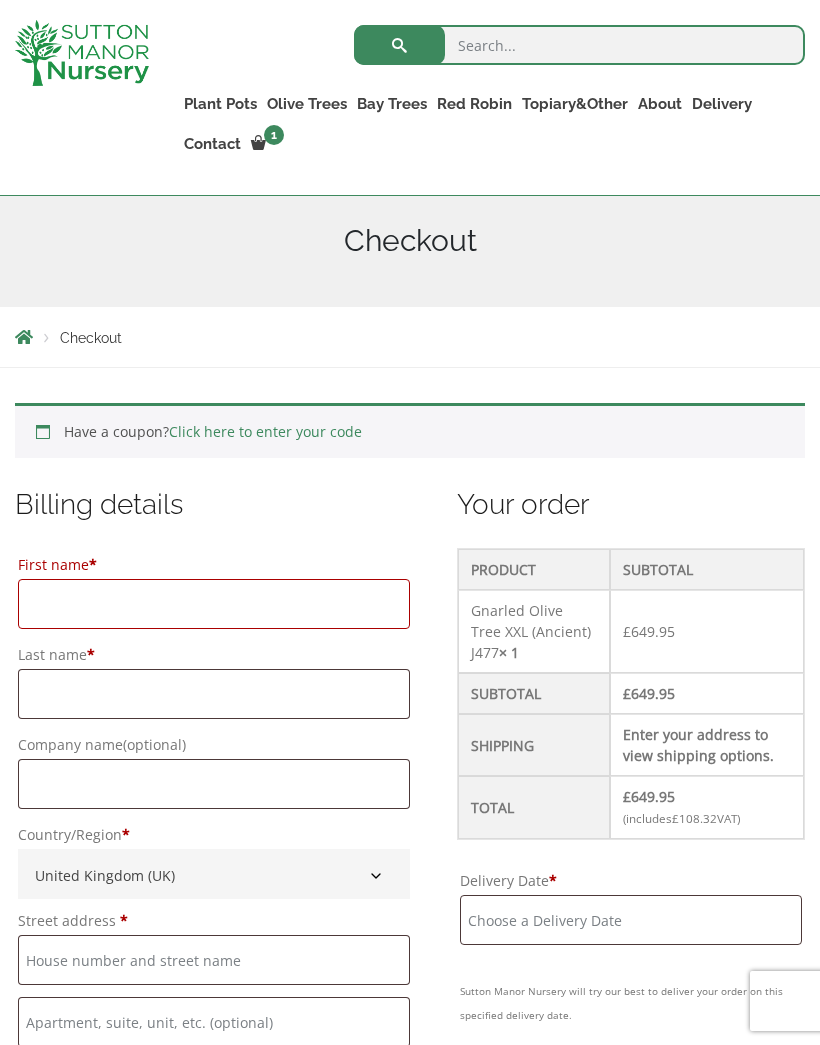 type on "Laura" 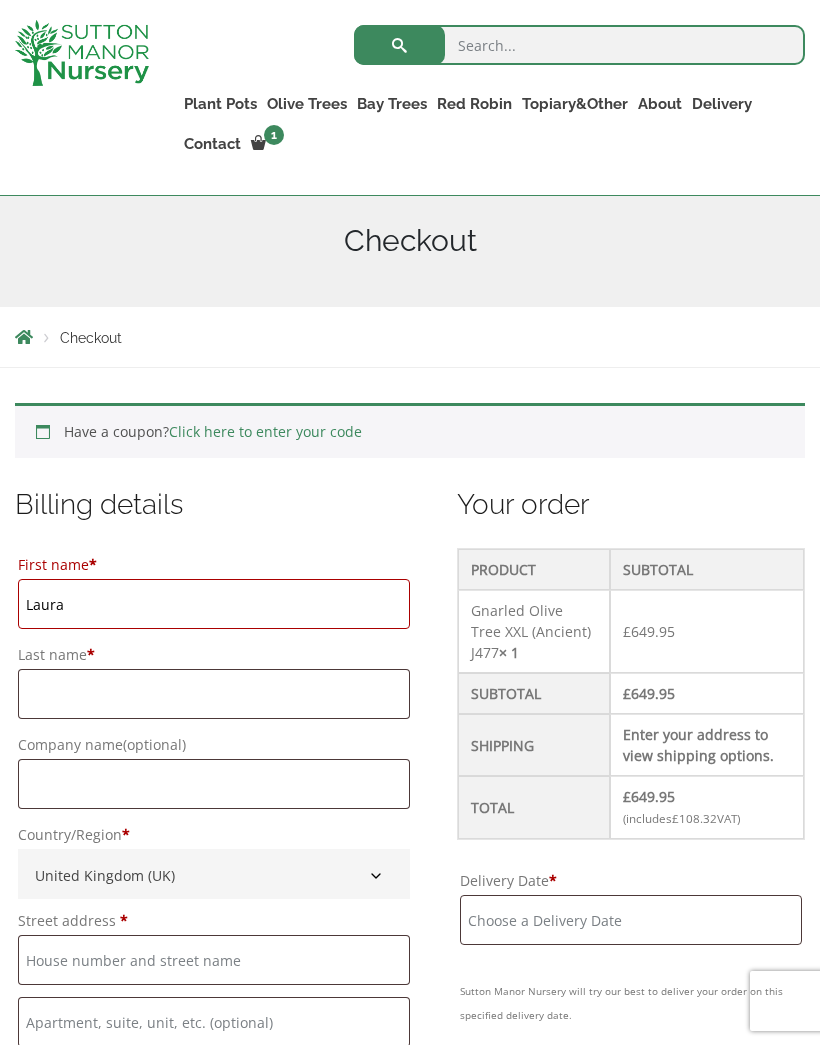 type on "Laura" 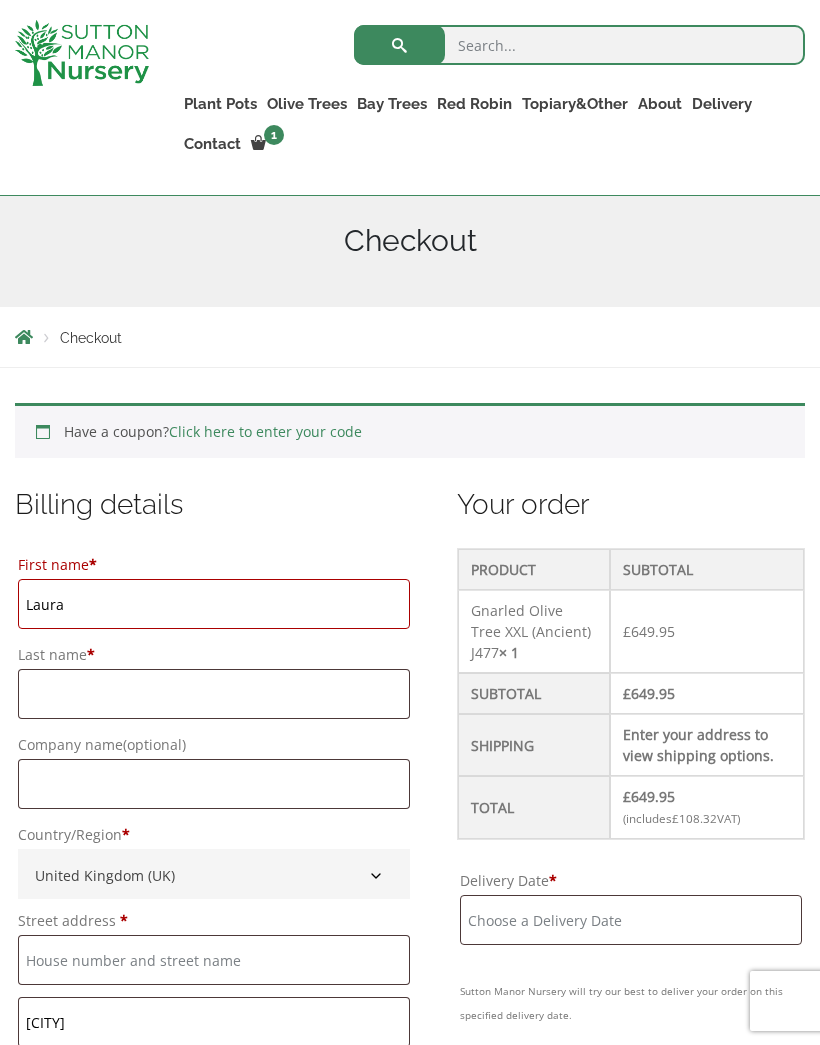 type on "[CITY]" 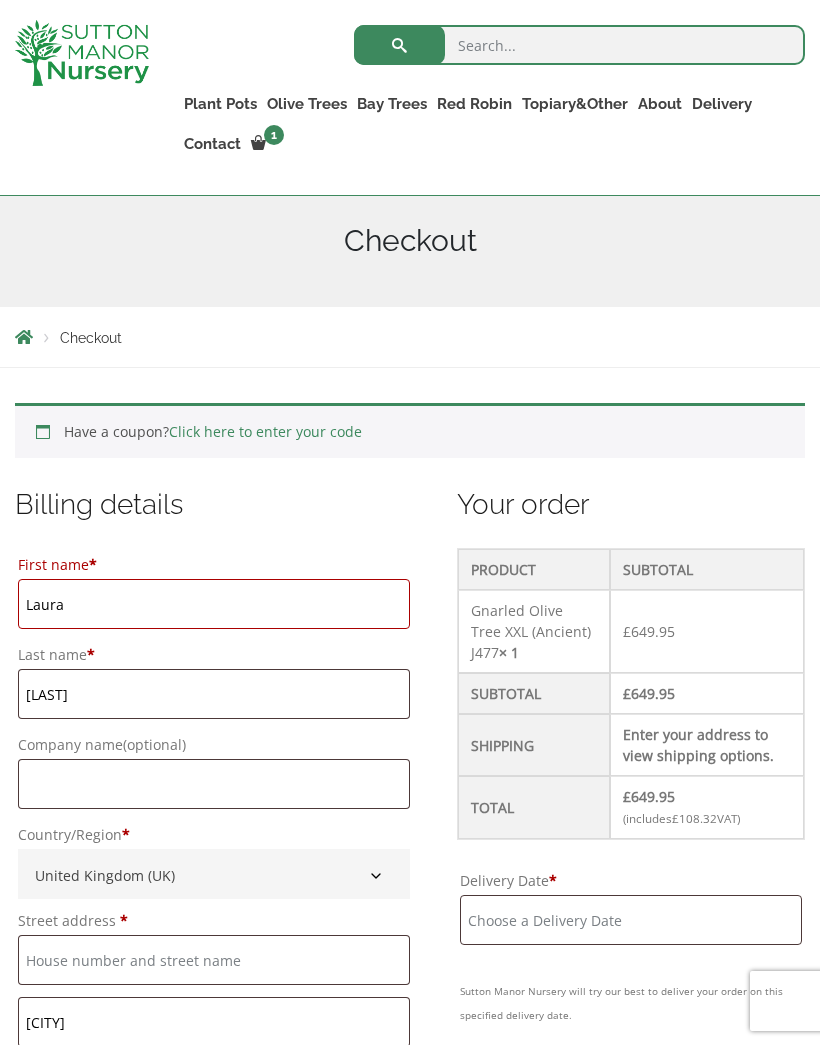 type on "[LAST]" 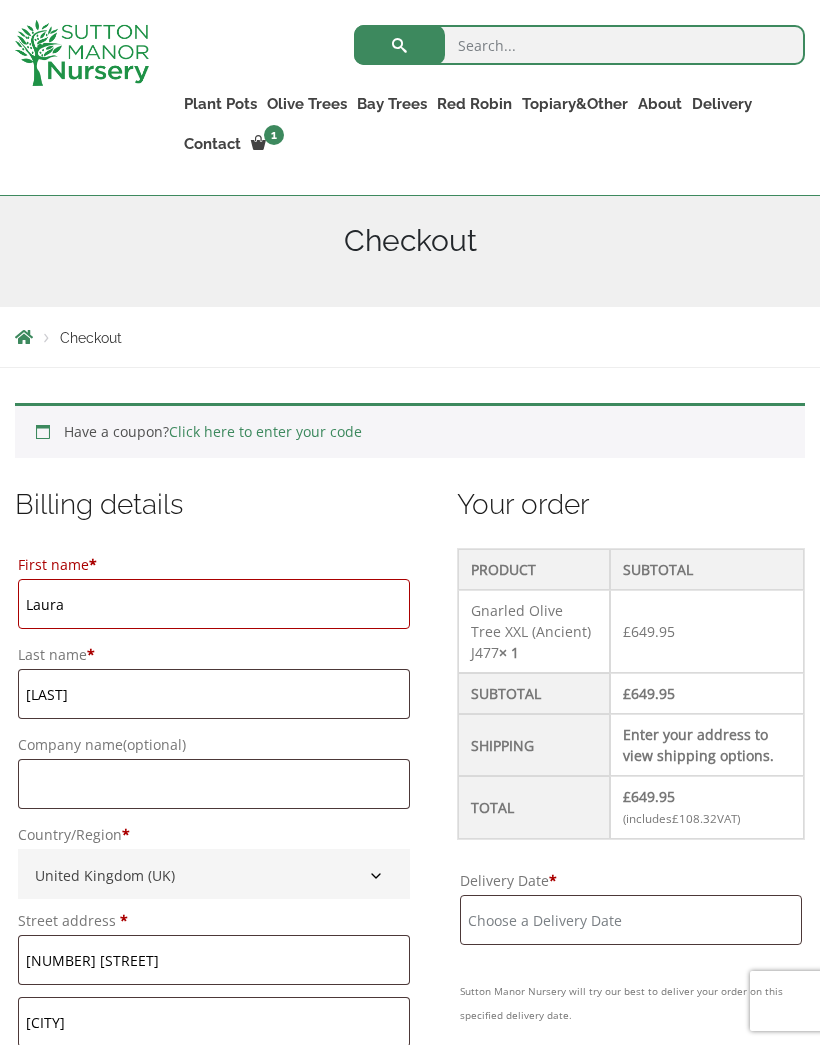 type on "[NUMBER] [STREET]" 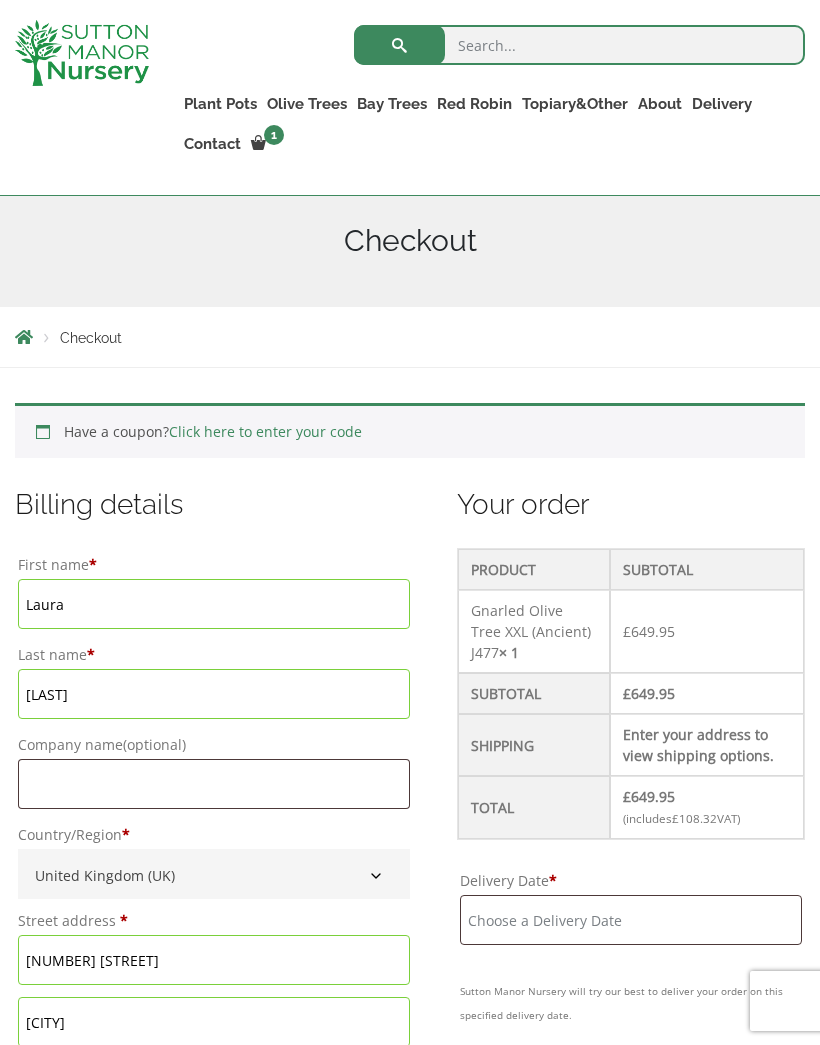 click on "Laura" at bounding box center [214, 604] 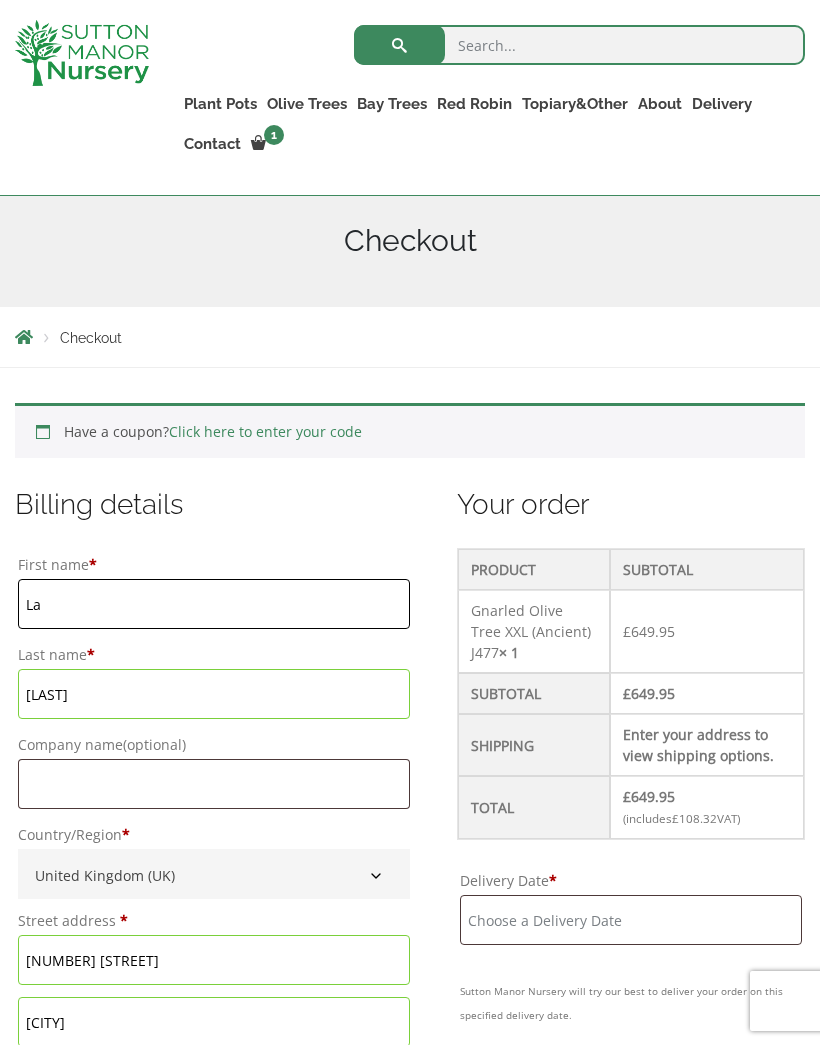 type on "L" 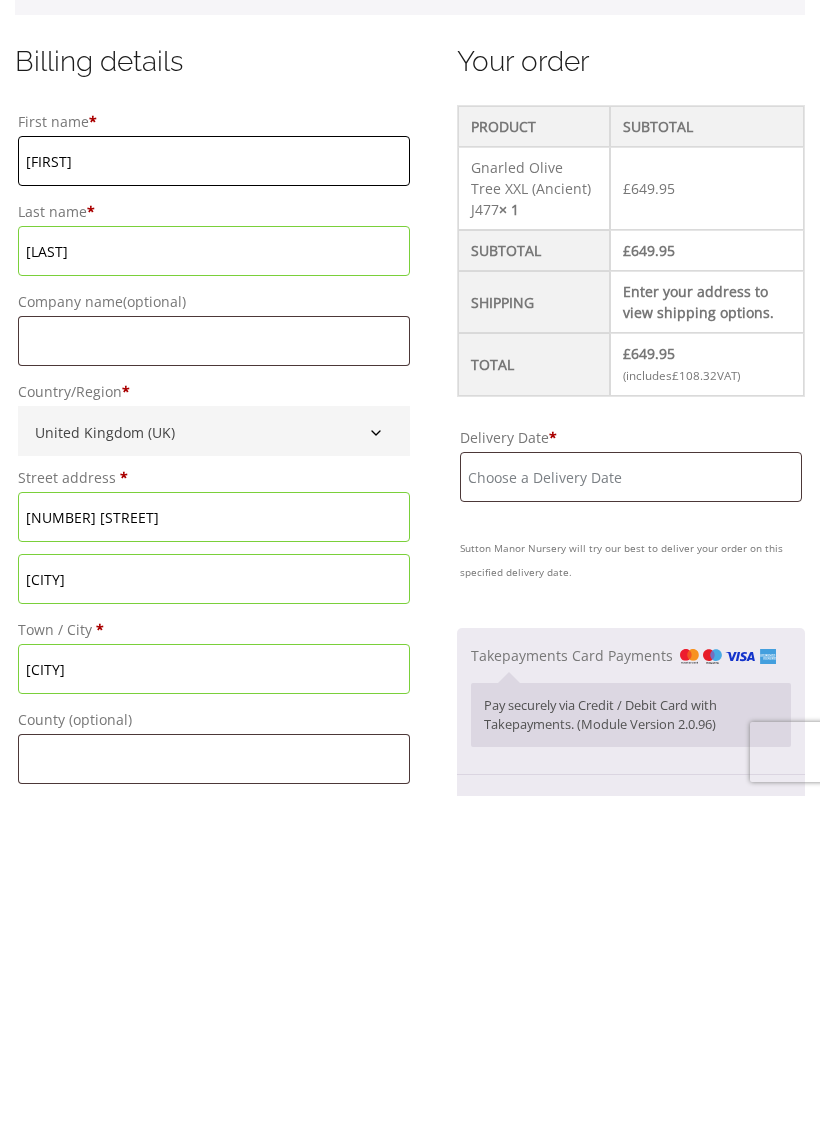 scroll, scrollTop: 372, scrollLeft: 0, axis: vertical 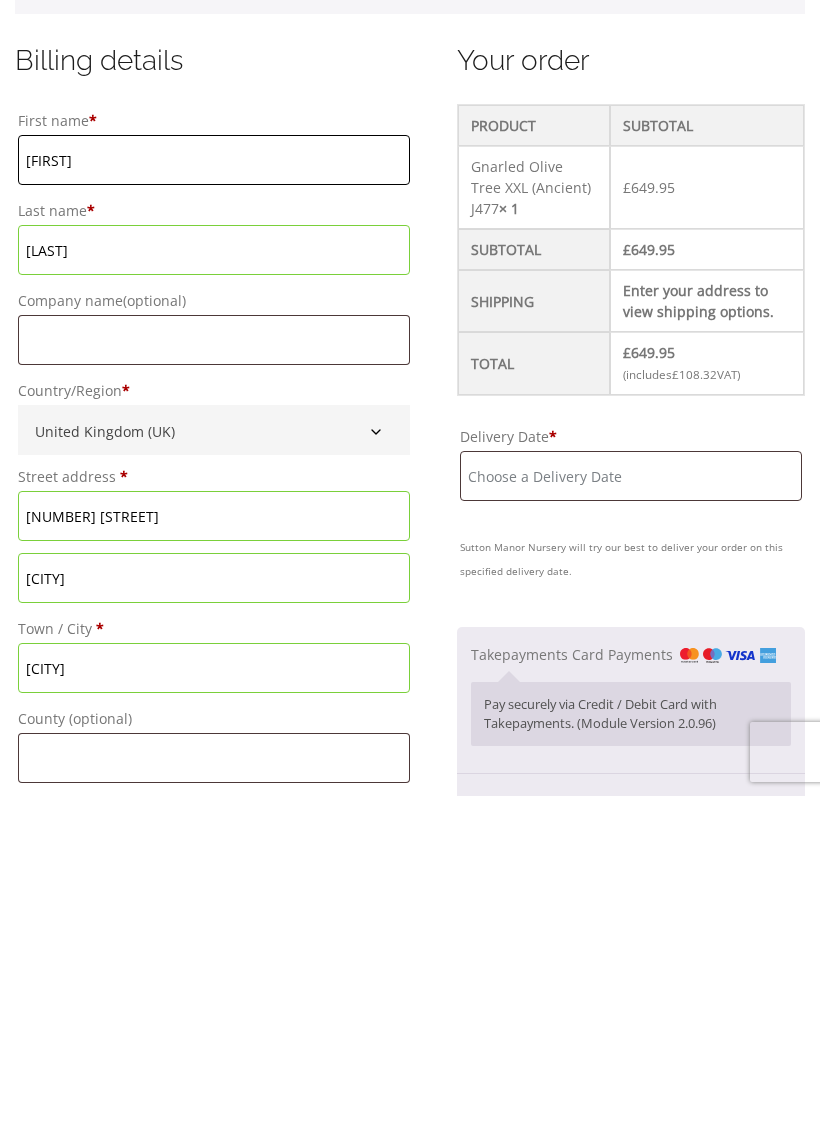 type on "[FIRST]" 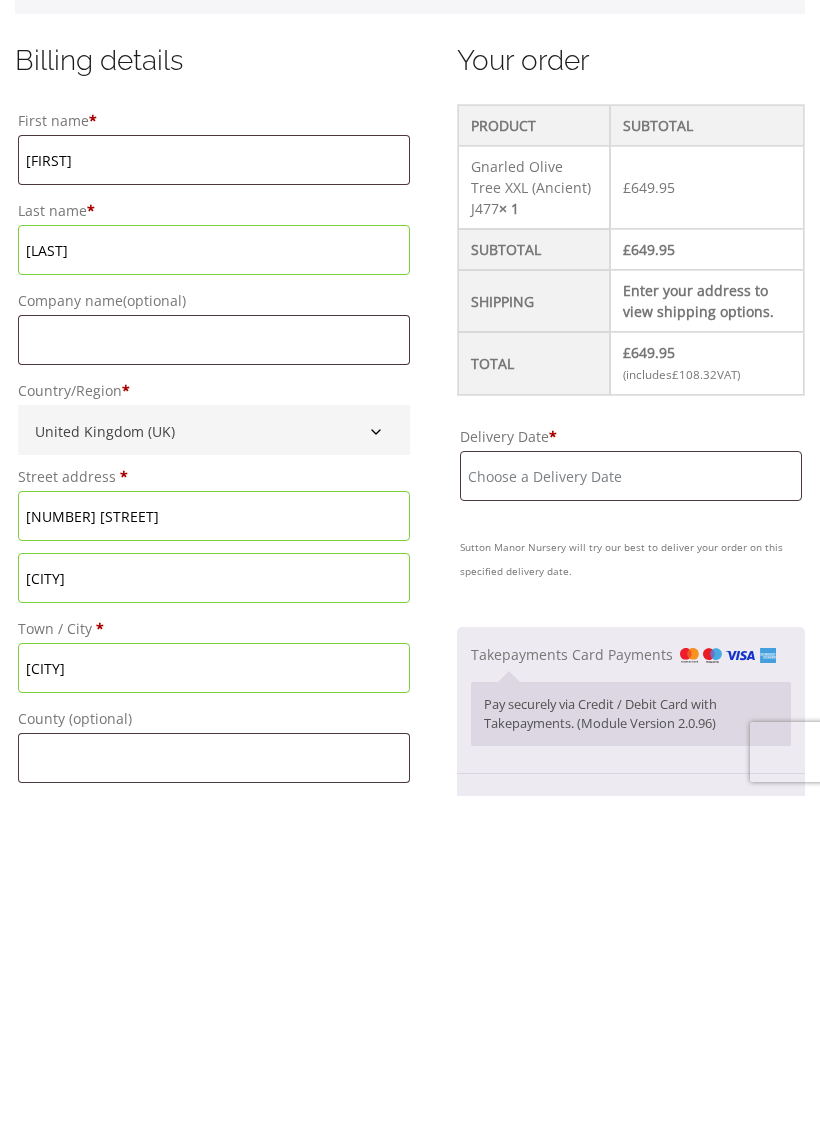 click on "Delivery Date *" at bounding box center [631, 813] 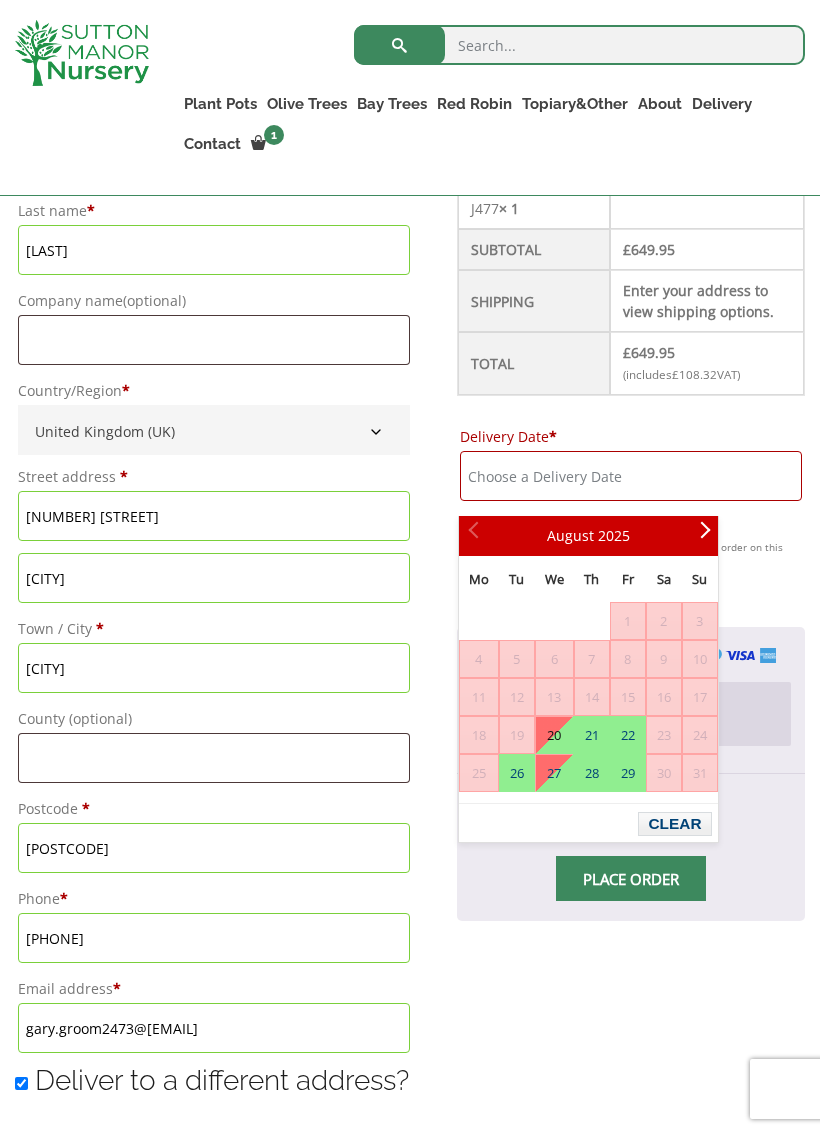 click on "20" at bounding box center (554, 735) 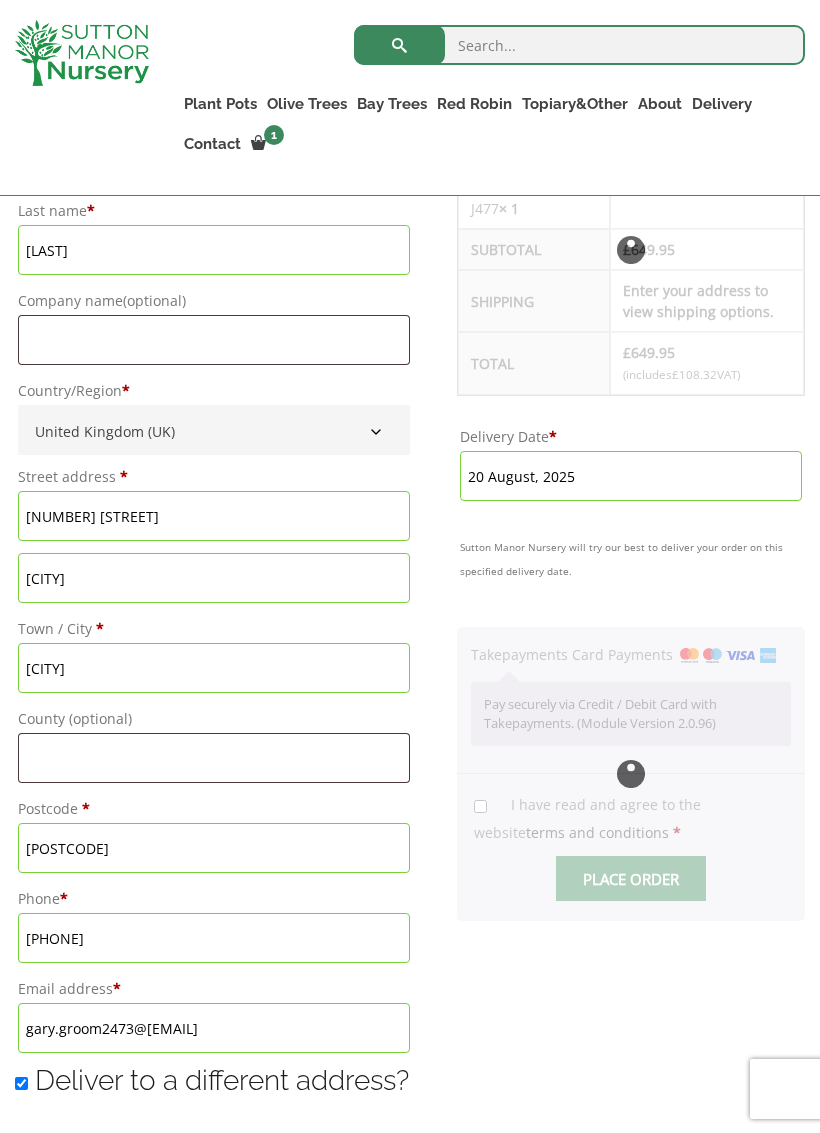 type on "20 August, 2025" 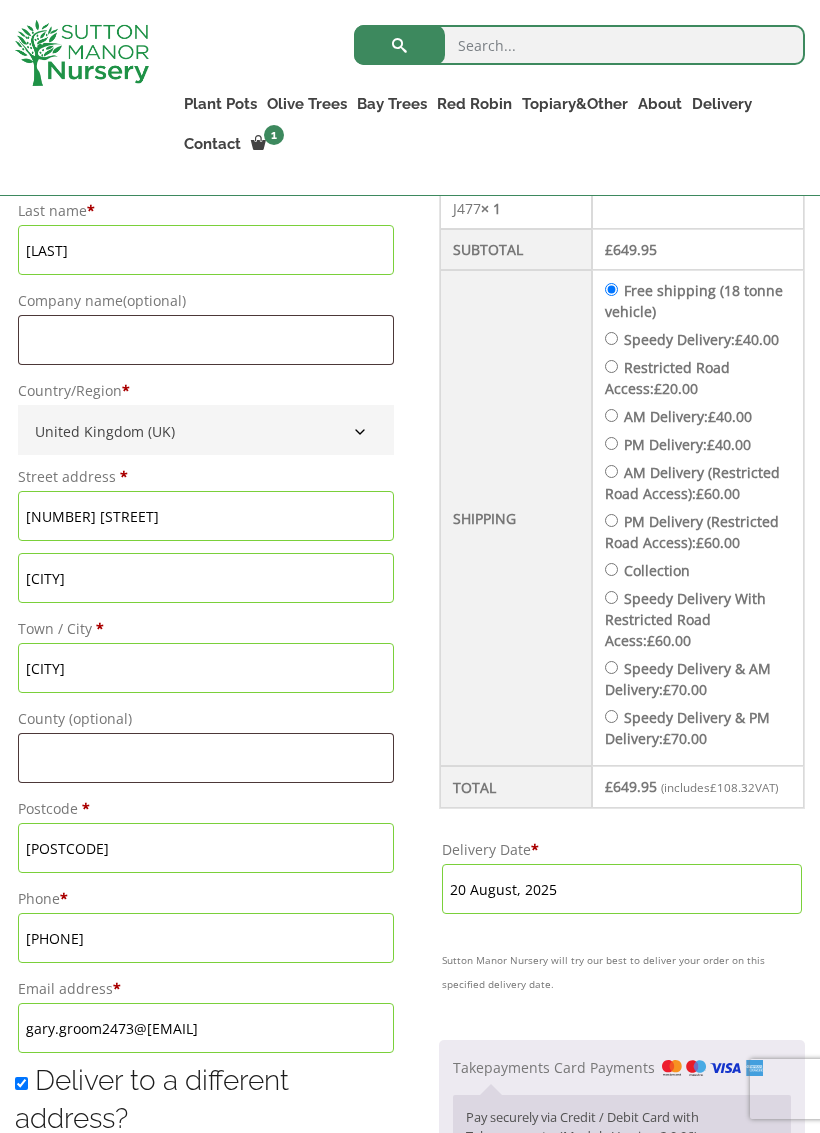 click on "20 August, 2025" at bounding box center [622, 889] 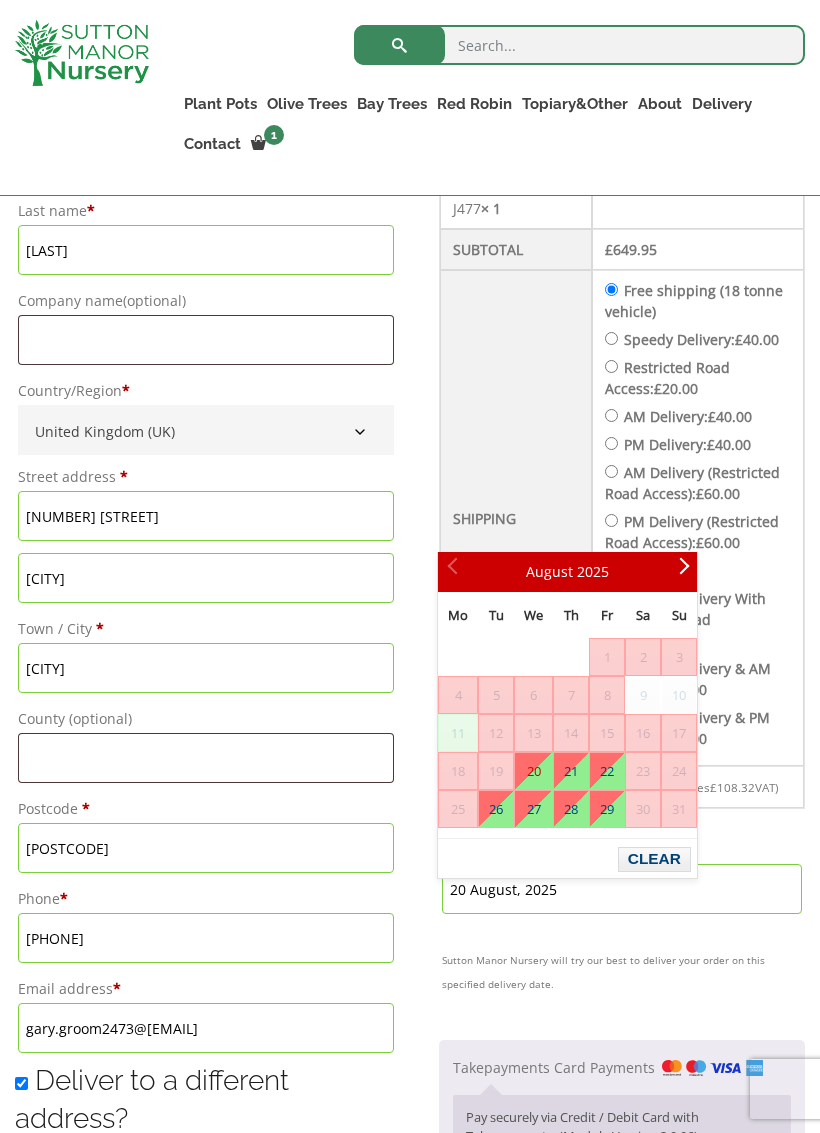 click on "11" at bounding box center [458, 733] 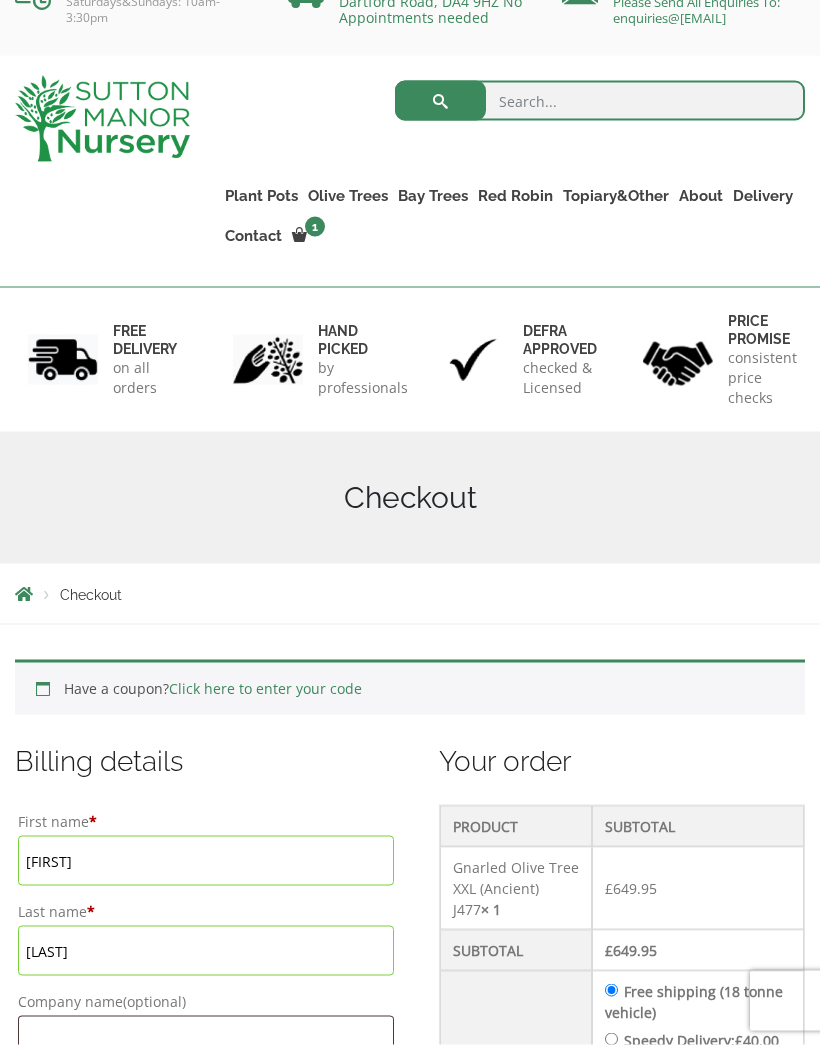 scroll, scrollTop: 0, scrollLeft: 0, axis: both 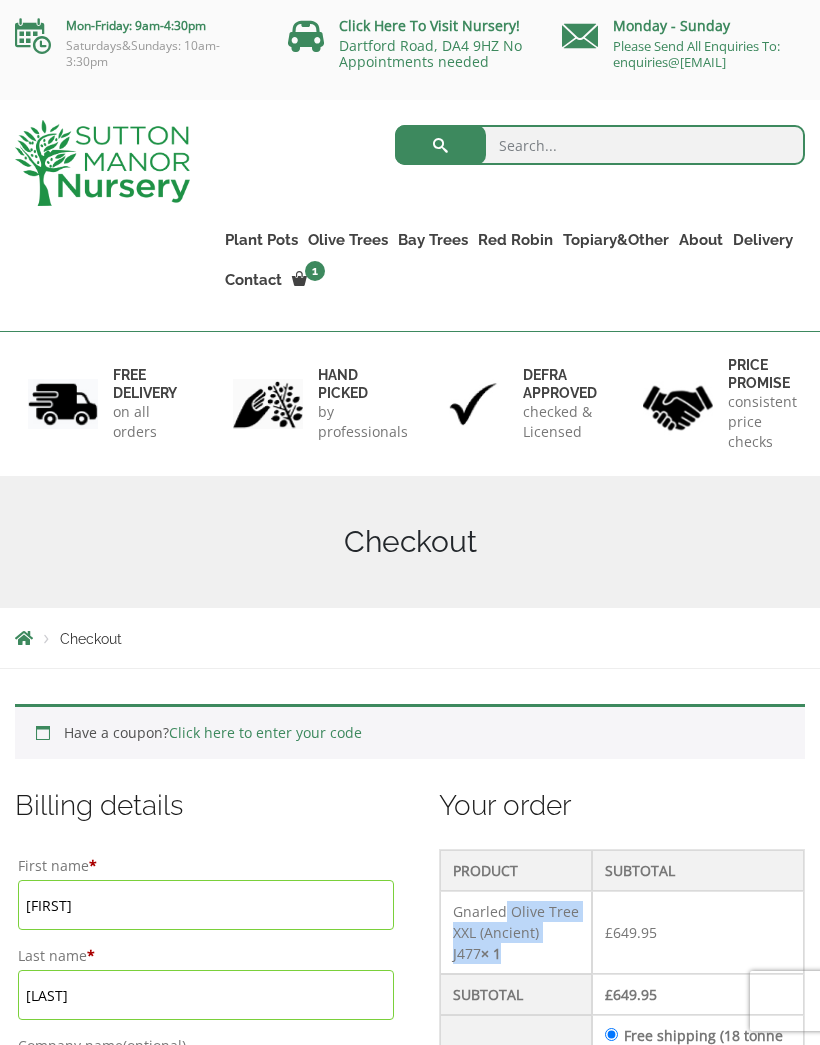 copy on "Gnarled Olive Tree XXL (Ancient) J477 						  × 1" 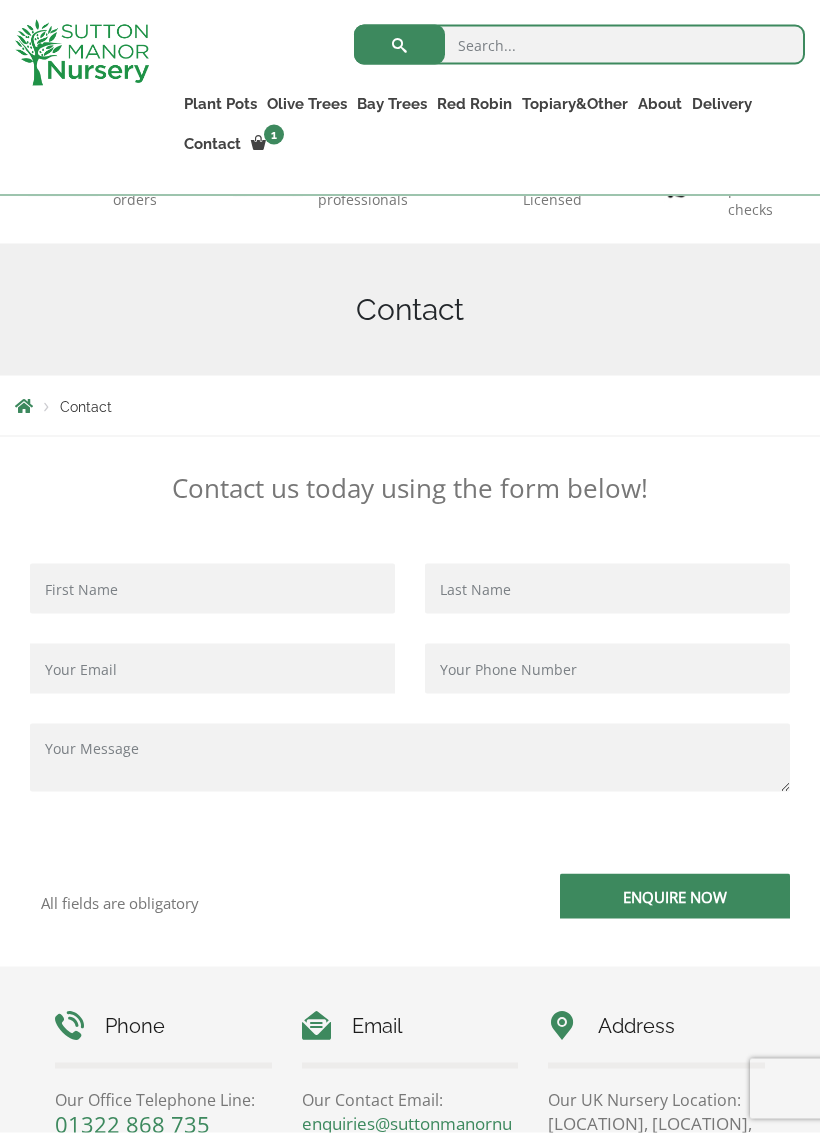 scroll, scrollTop: 200, scrollLeft: 0, axis: vertical 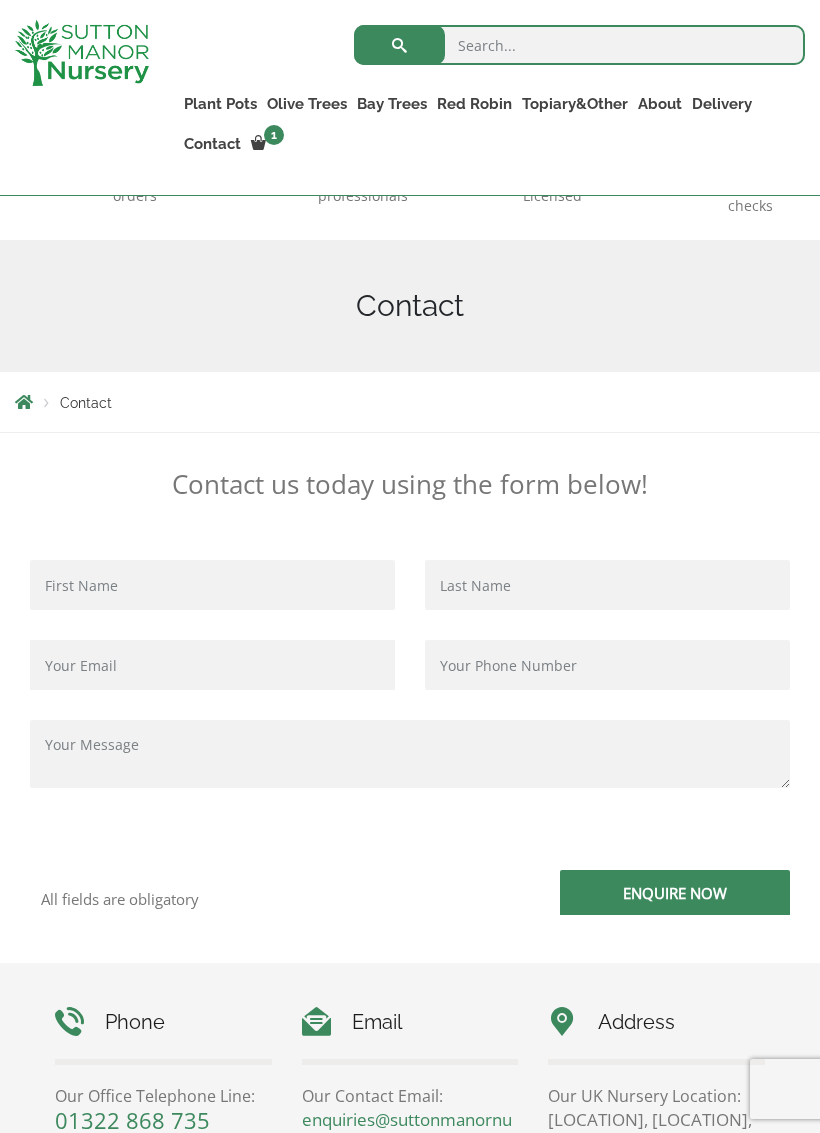 click at bounding box center [410, 754] 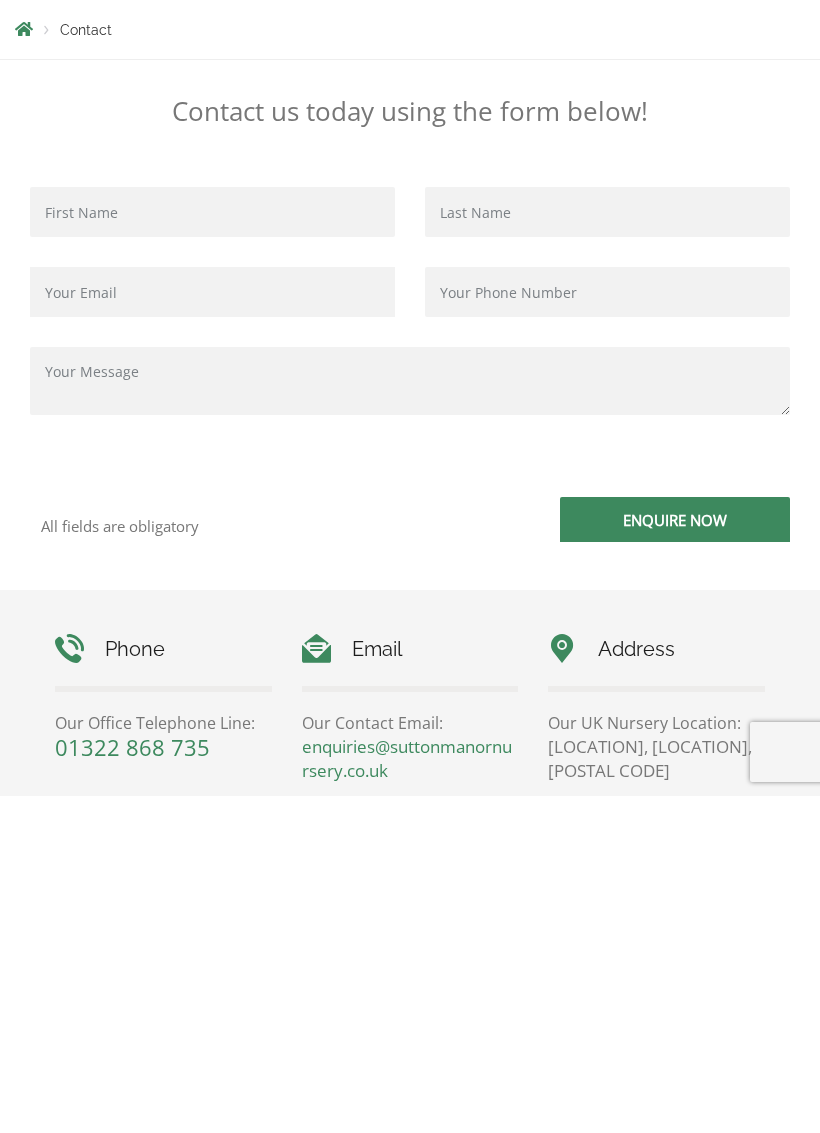 paste on "Gnarled Olive Tree XXL (Ancient) J477  × 1" 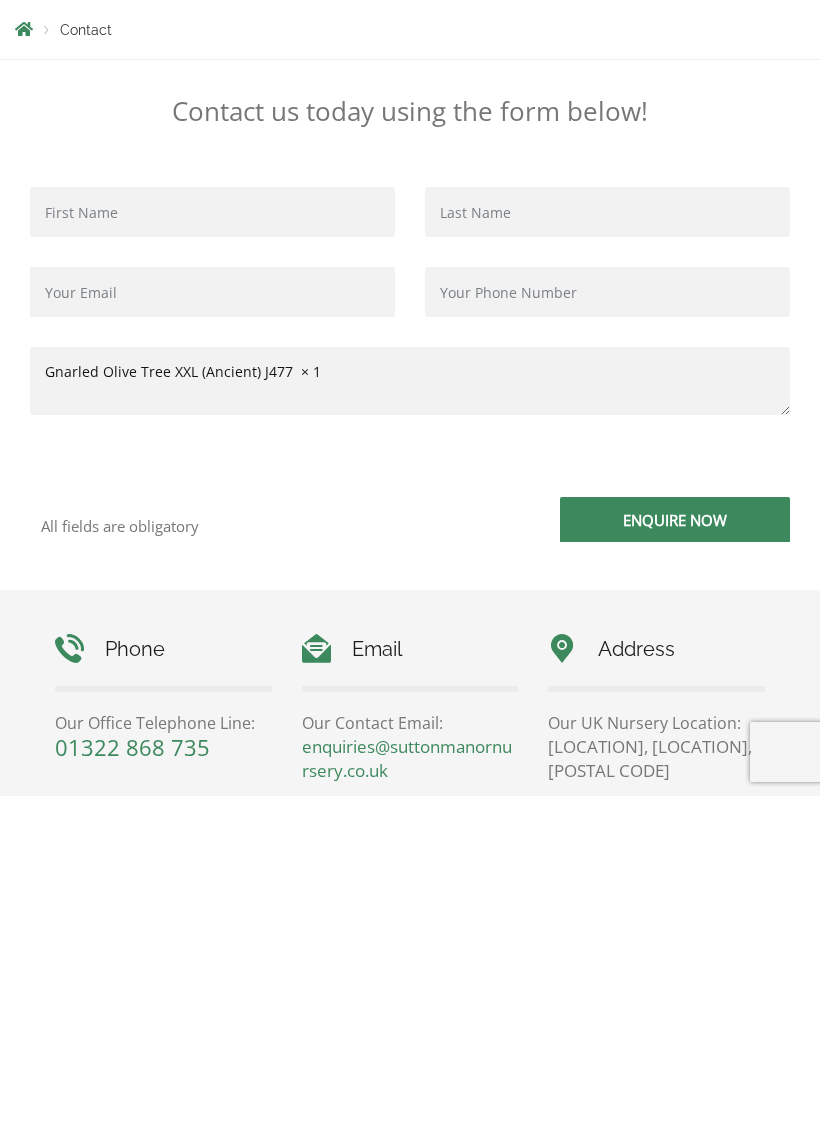 scroll, scrollTop: 5, scrollLeft: 0, axis: vertical 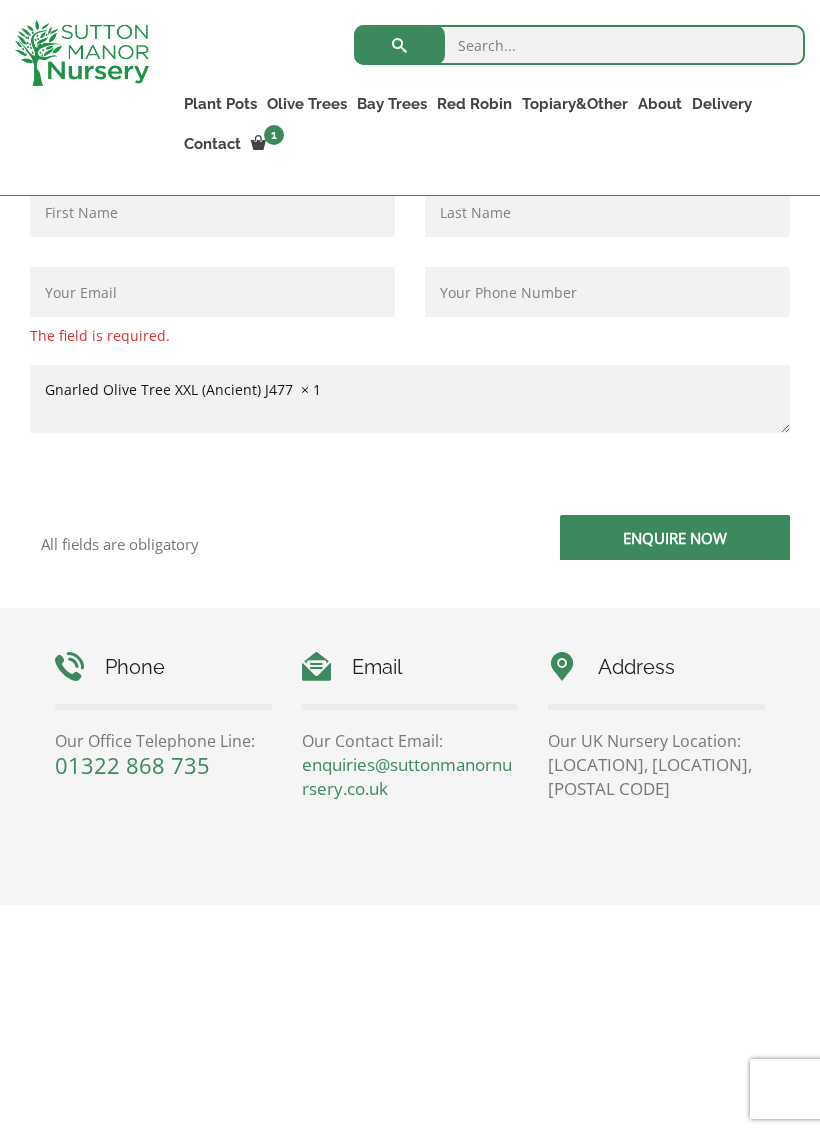 type on "[NAME]@[EXAMPLE.COM]" 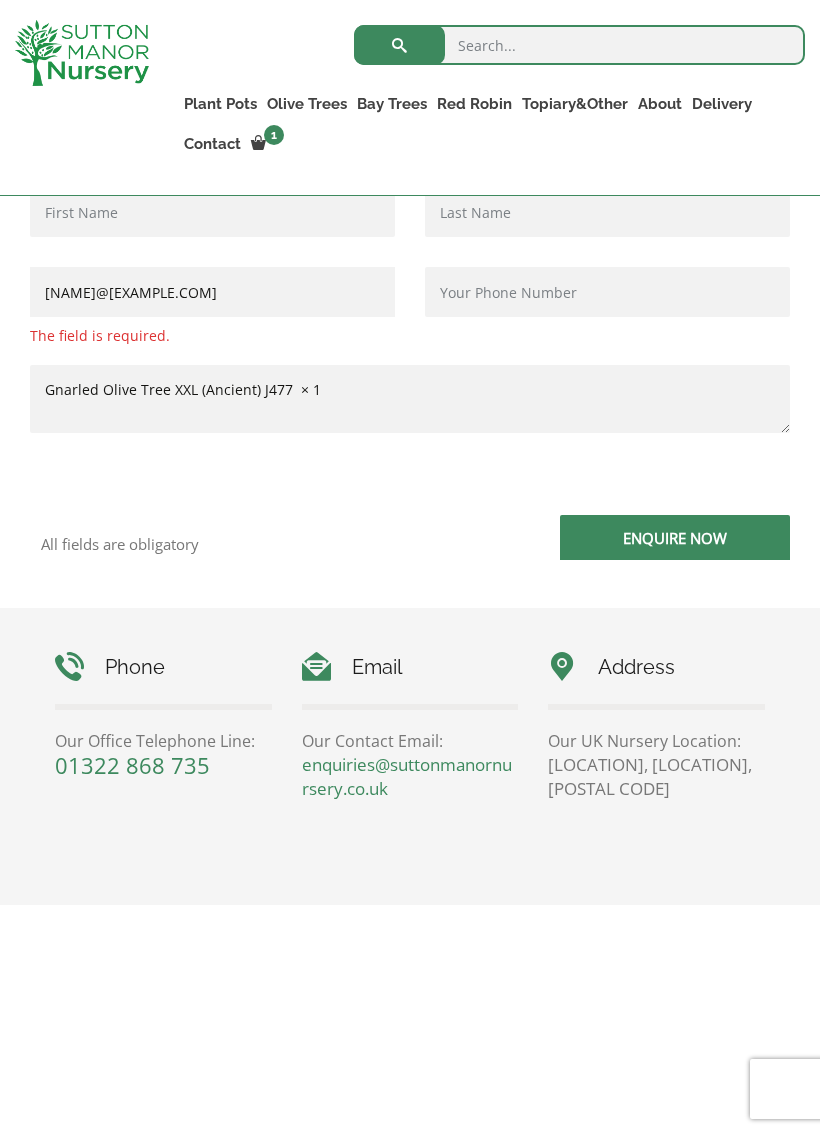 type on "[PHONE]" 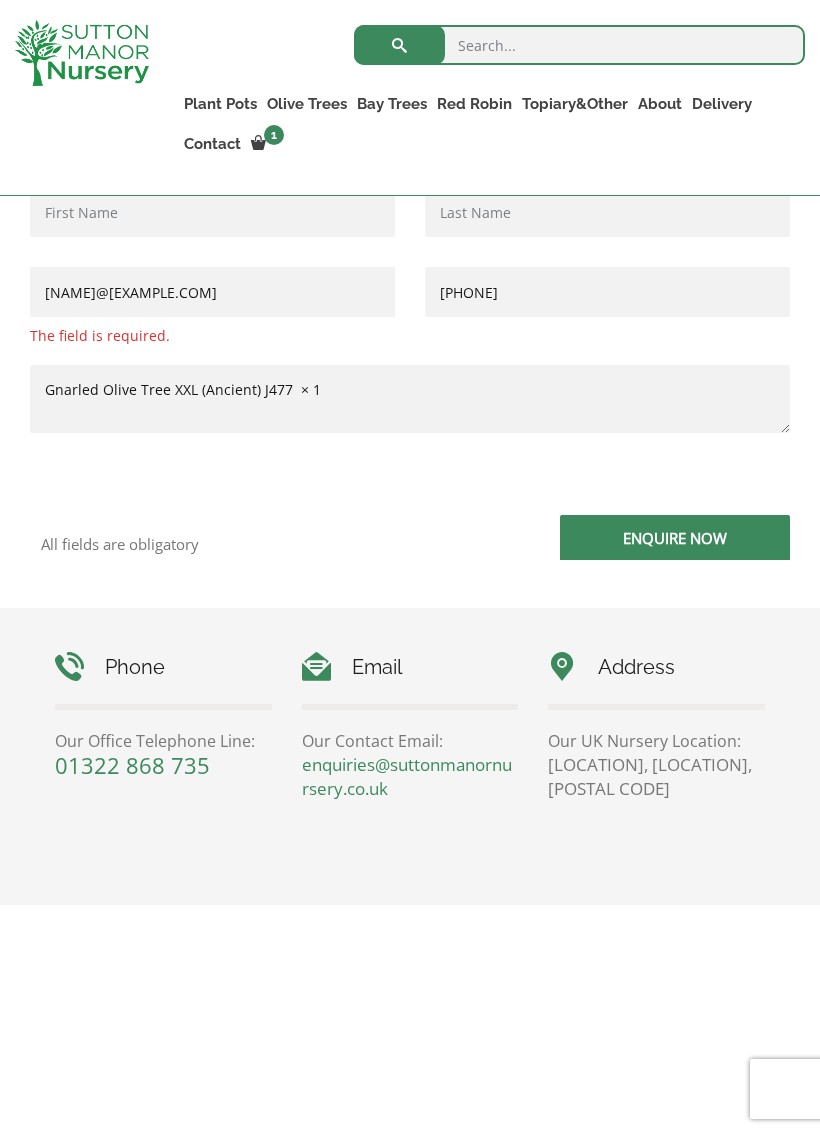type on "Laura" 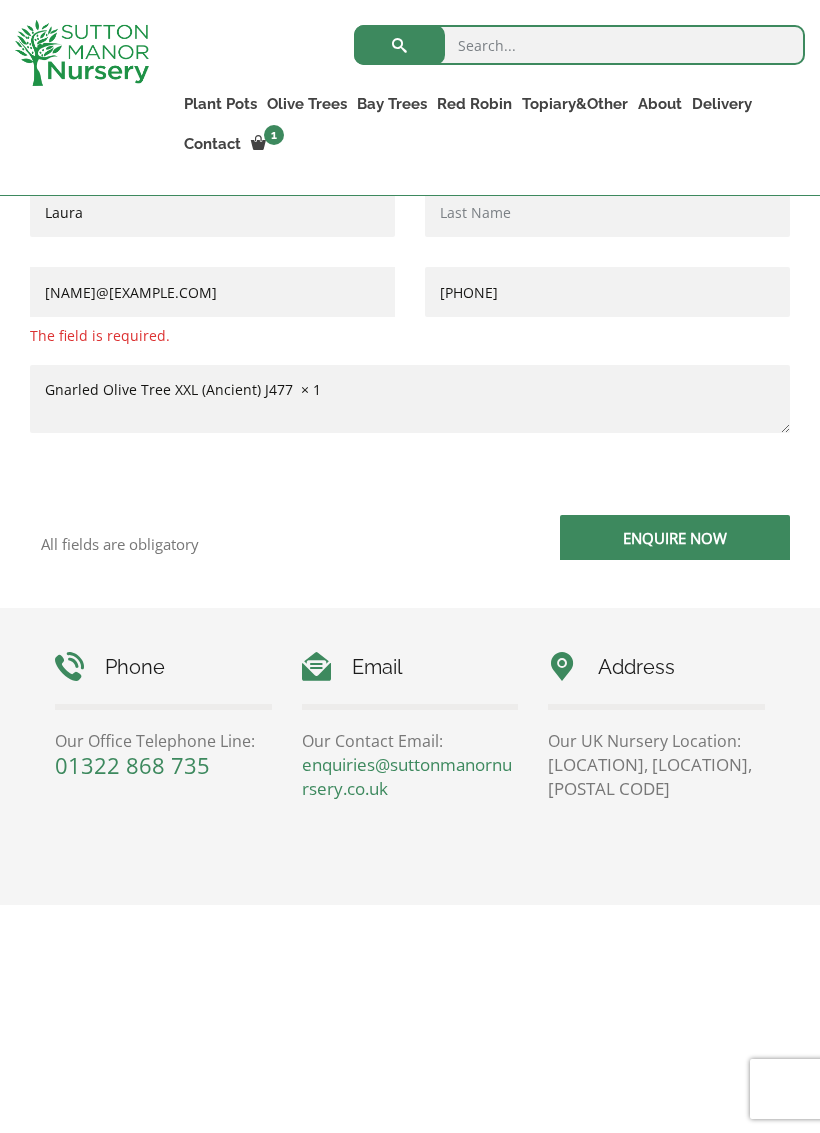 type on "Groom" 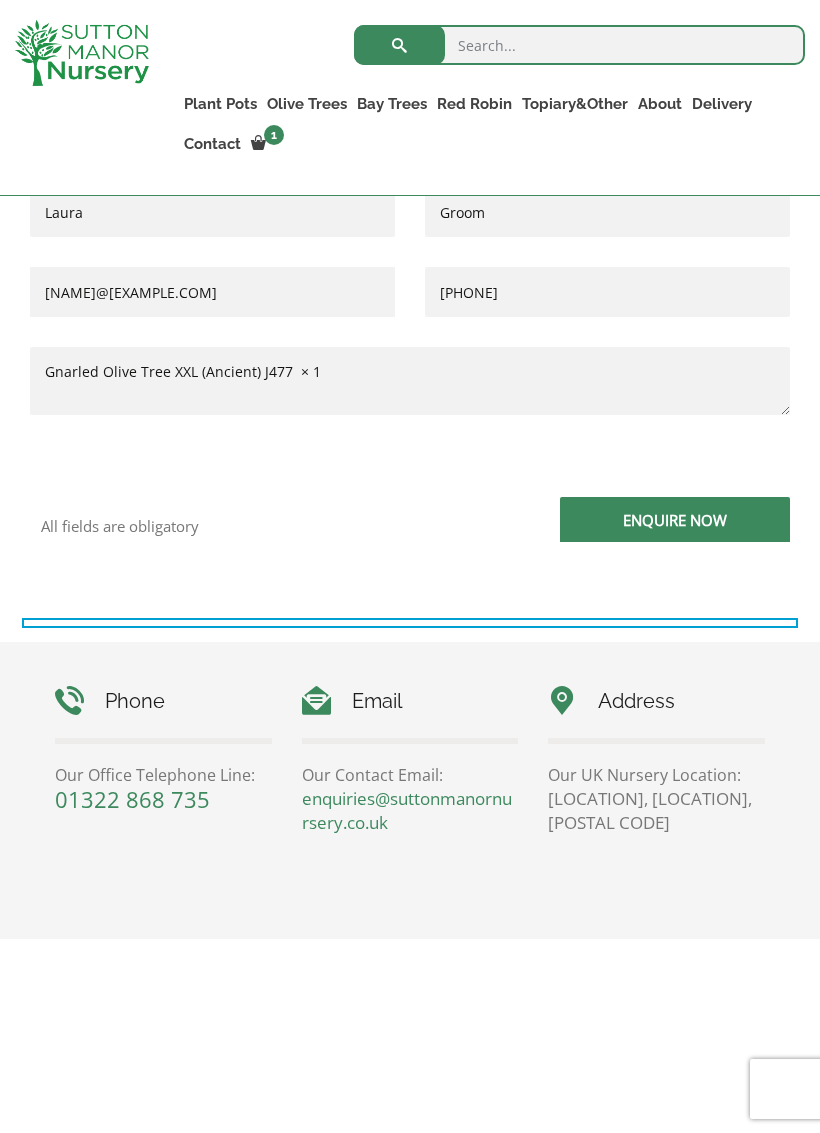 click on "Laura" at bounding box center [212, 212] 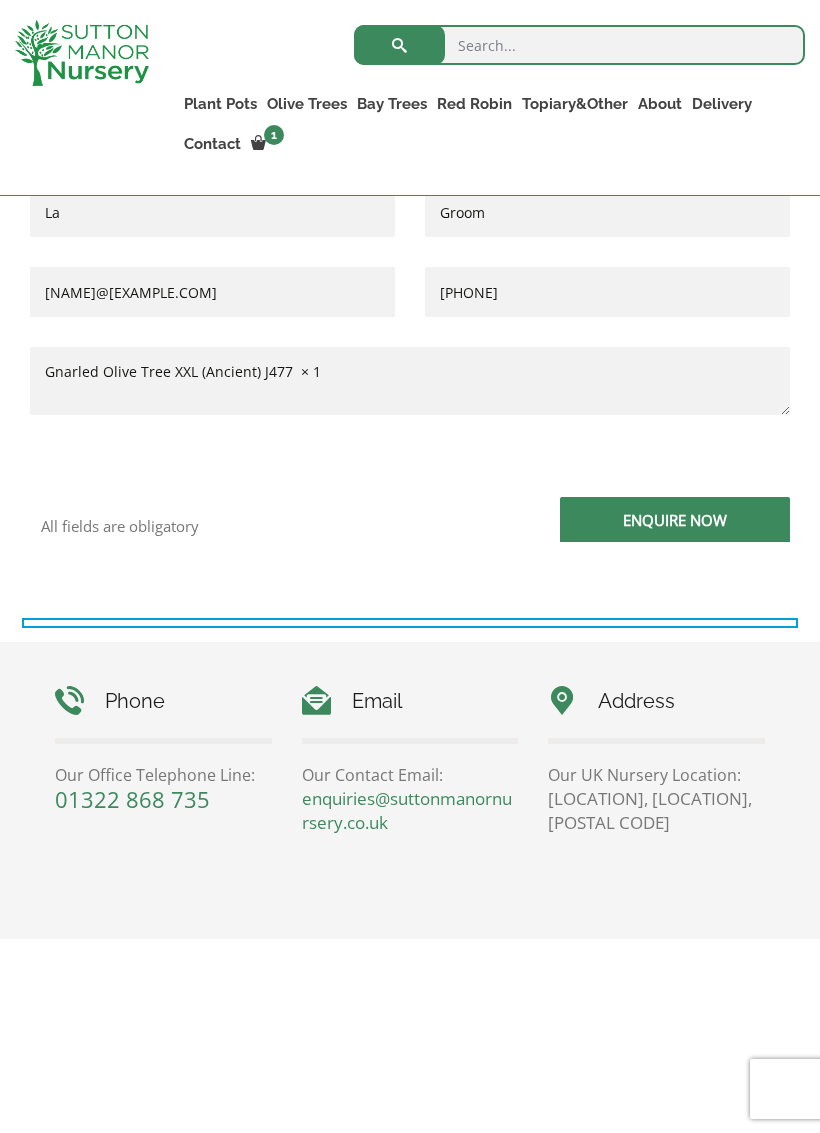 type on "L" 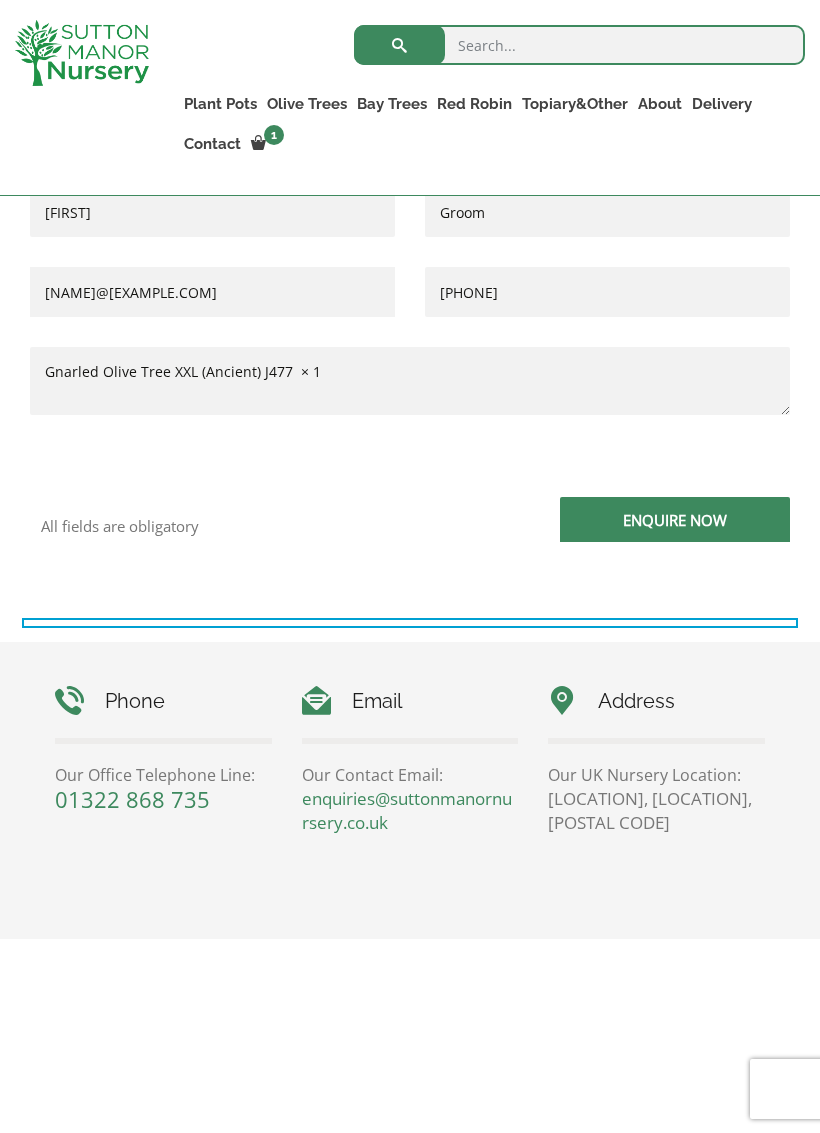 type on "[FIRST]" 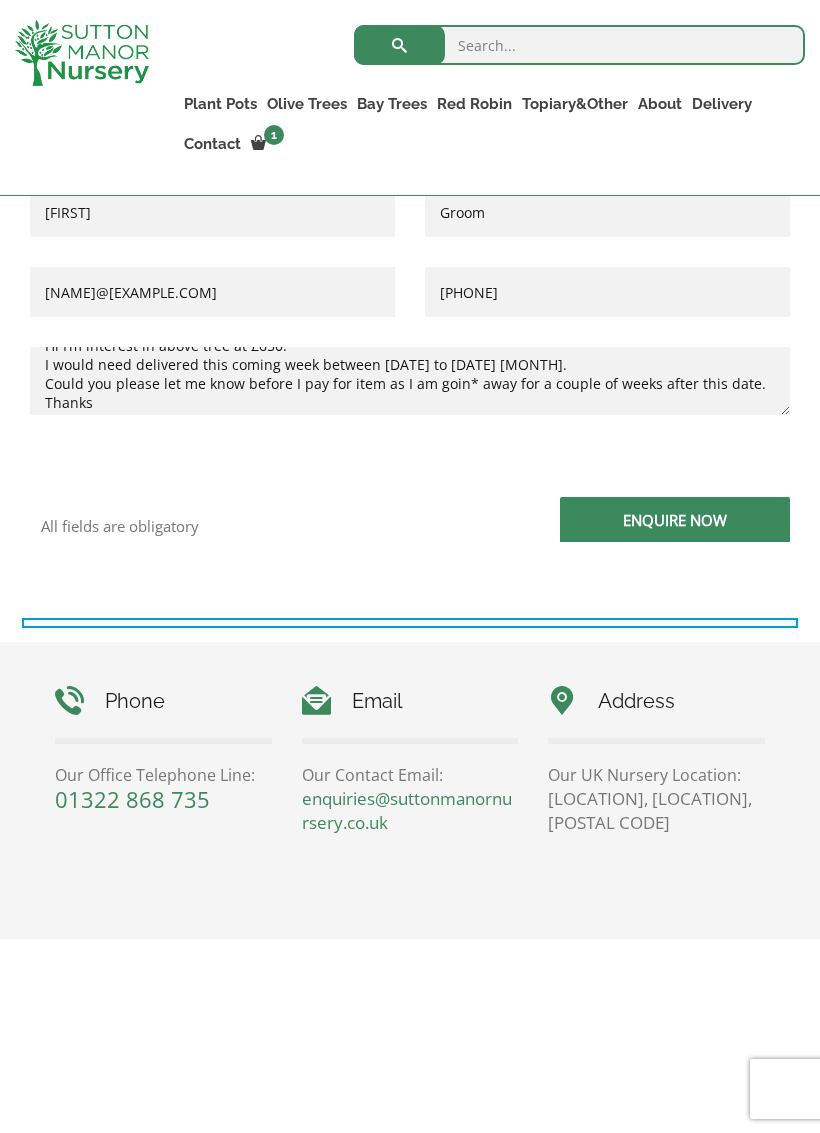 scroll, scrollTop: 66, scrollLeft: 0, axis: vertical 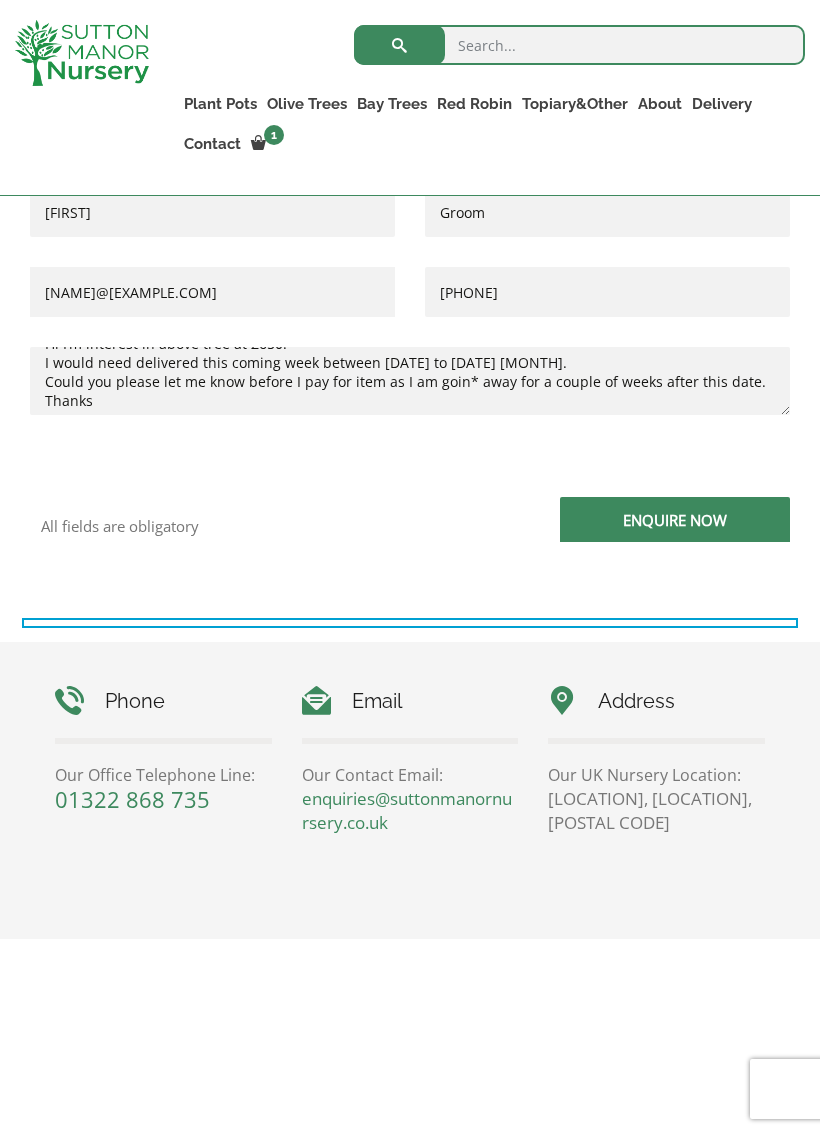 click on "Gnarled Olive Tree XXL (Ancient) J477  × 1
Hi I’m interest in above tree at £650.
I would need delivered this coming week between [DATE] to [DATE] [MONTH].
Could you please let me know before I pay for item as I am goin* away for a couple of weeks after this date.
Thanks
[FIRST]" at bounding box center [410, 381] 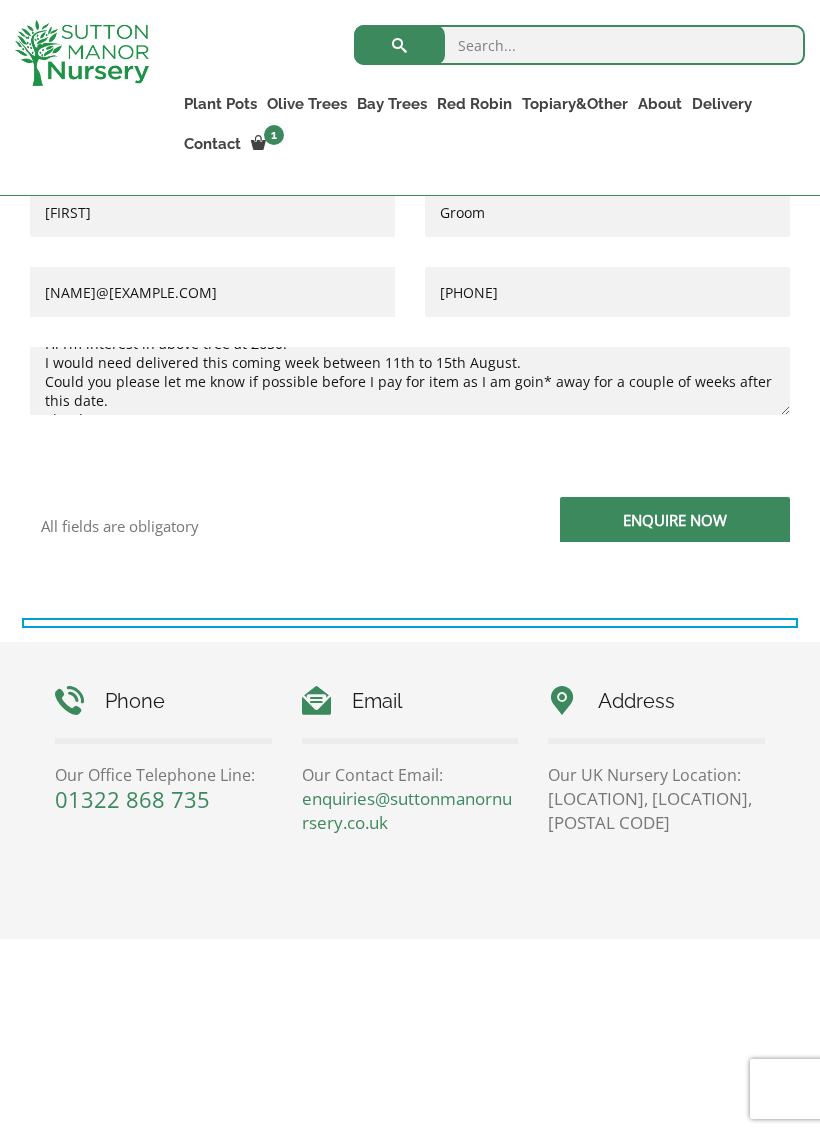 click on "Gnarled Olive Tree XXL (Ancient) J477  × 1
Hi I’m interest in above tree at £650.
I would need delivered this coming week between 11th to 15th August.
Could you please let me know if possible before I pay for item as I am goin* away for a couple of weeks after this date.
Thanks
[NAME]" at bounding box center (410, 381) 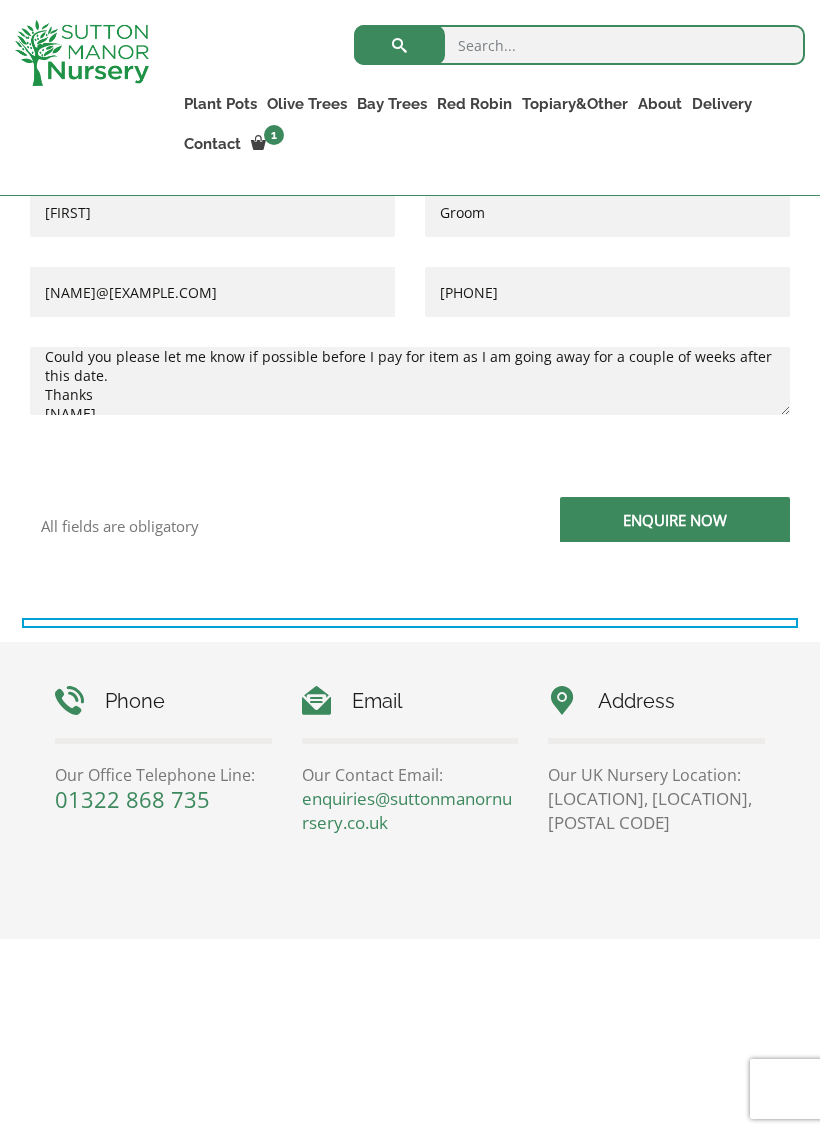 scroll, scrollTop: 90, scrollLeft: 0, axis: vertical 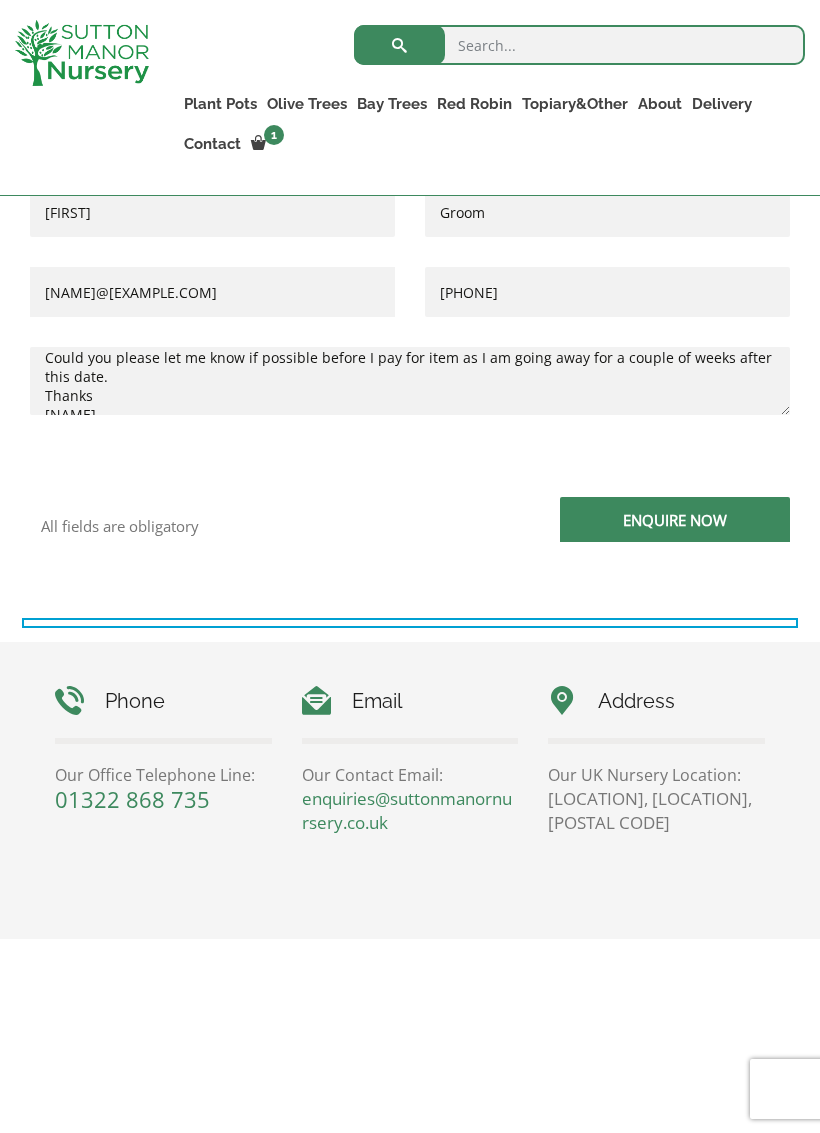type on "Gnarled Olive Tree XXL (Ancient) J477  × 1
Hi I’m interest in above tree at £650.
I would need delivered this coming week between 11th to 15th August.
Could you please let me know if possible before I pay for item as I am going away for a couple of weeks after this date.
Thanks
[NAME]" 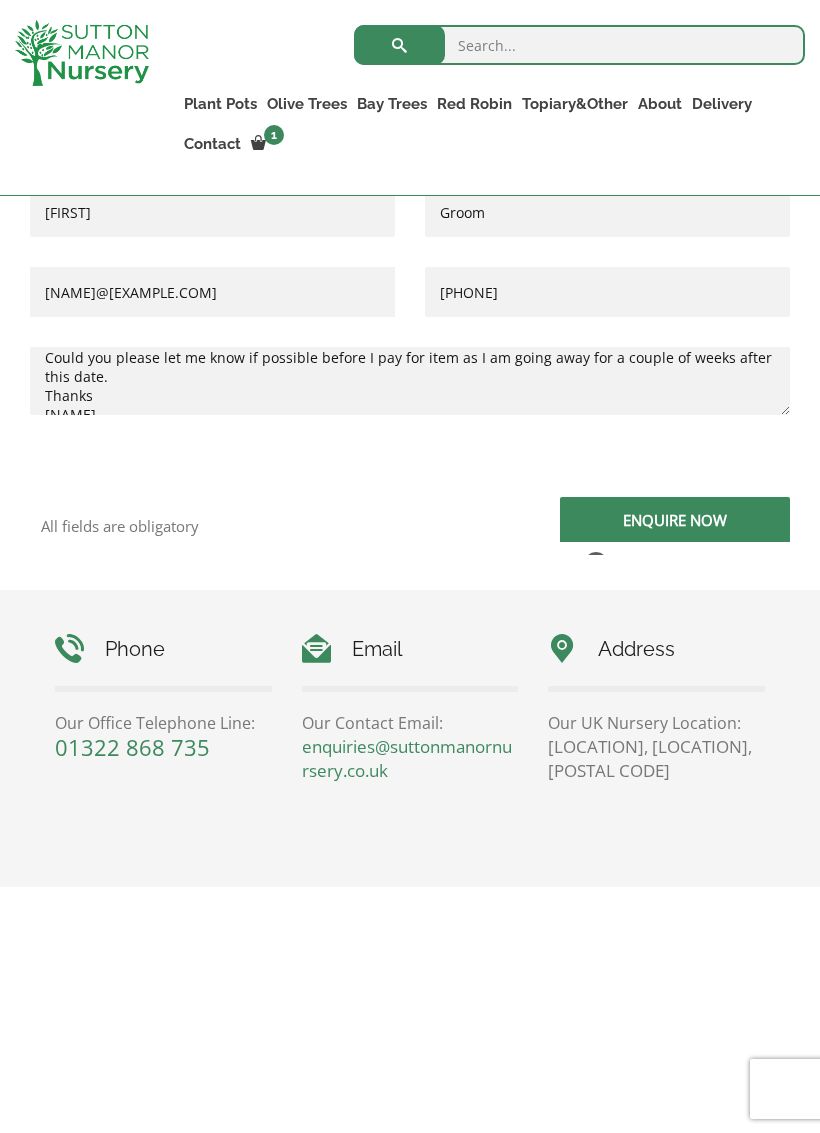 scroll, scrollTop: 0, scrollLeft: 0, axis: both 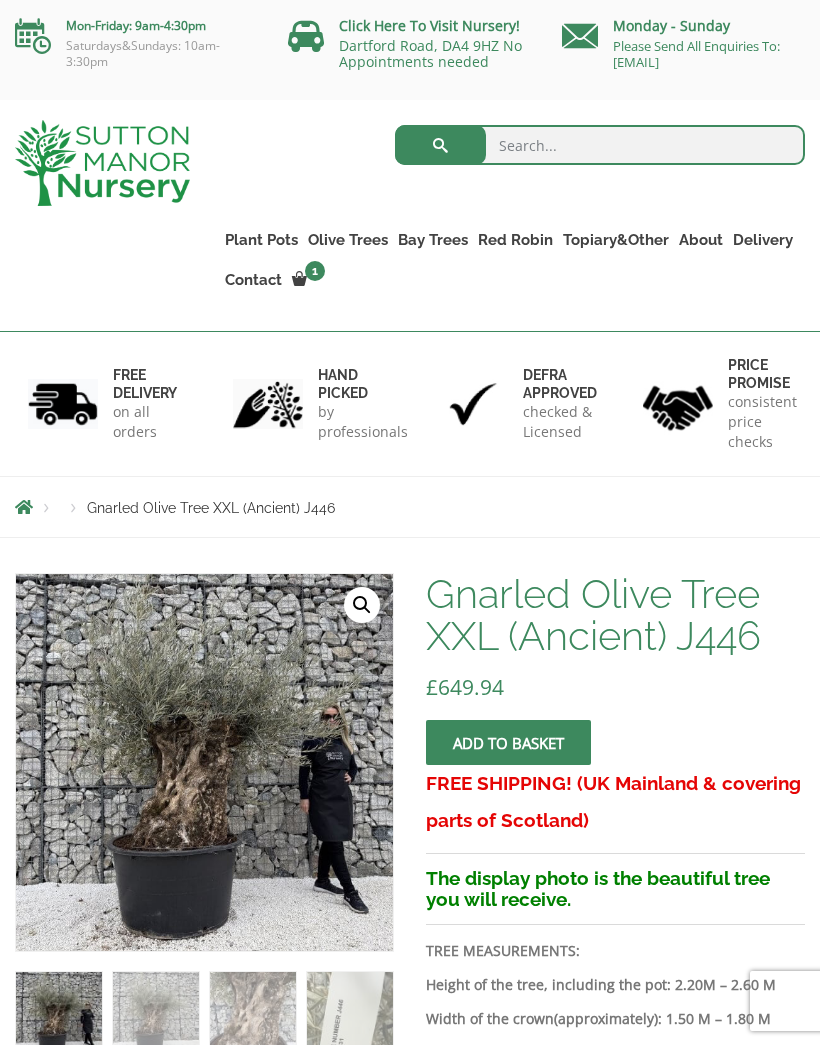 click at bounding box center [459, 1017] 